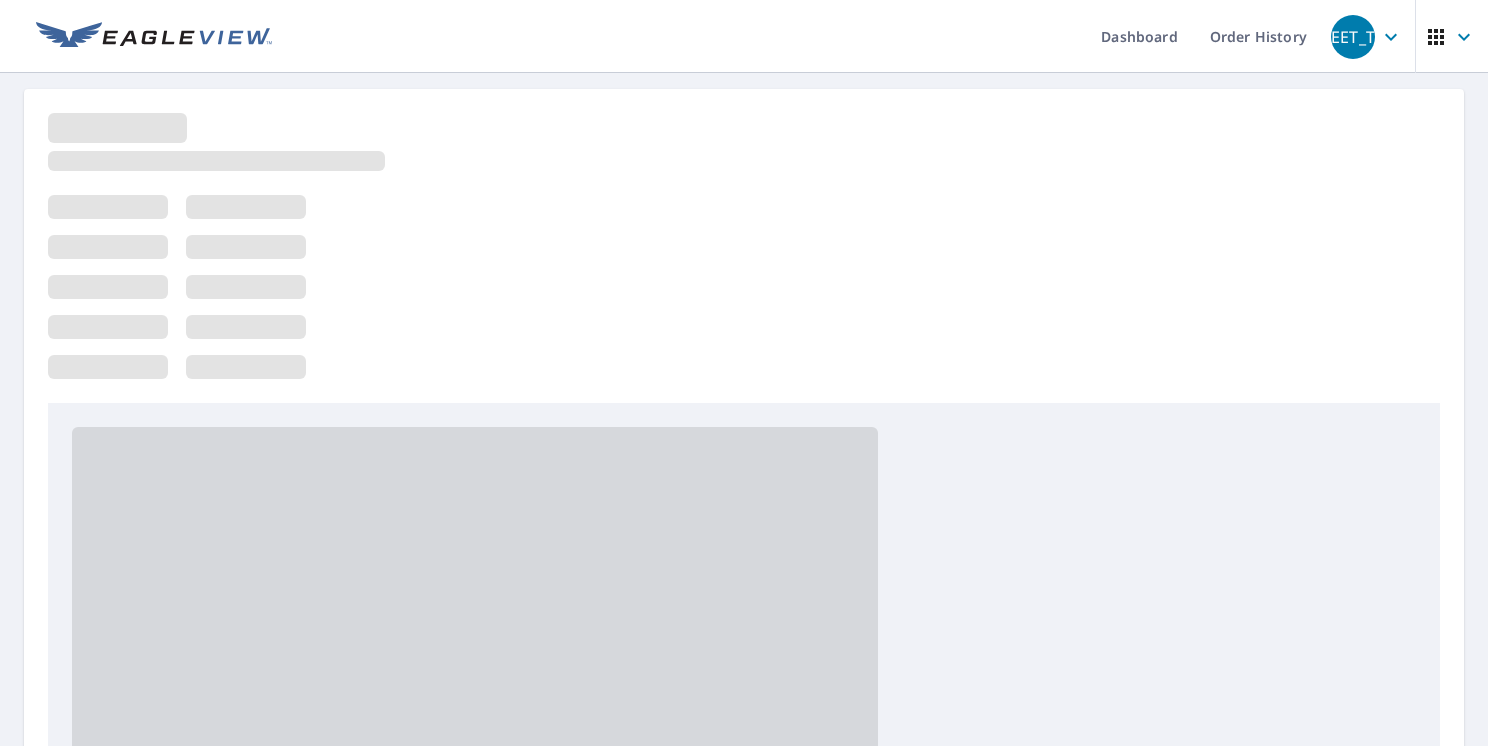 scroll, scrollTop: 0, scrollLeft: 0, axis: both 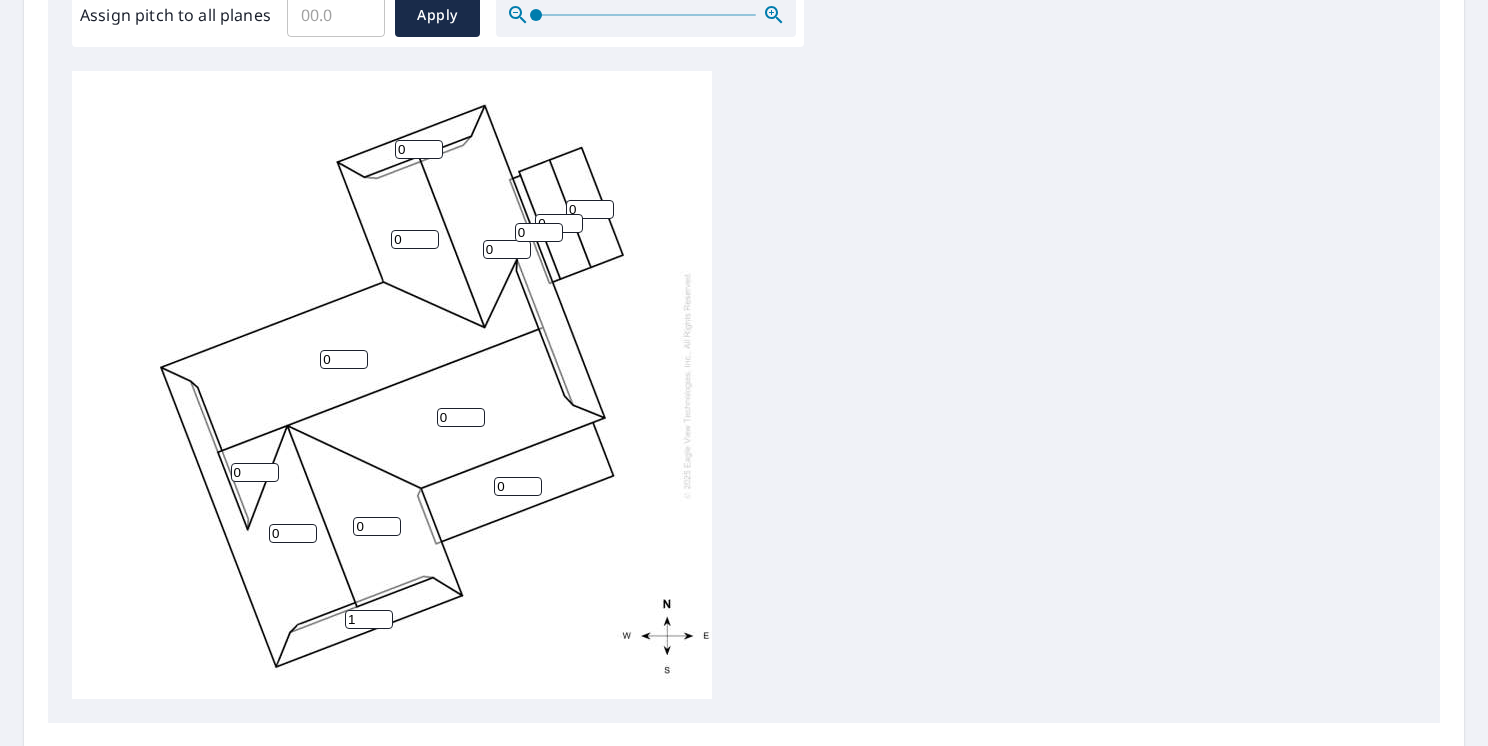 click on "1" at bounding box center [369, 619] 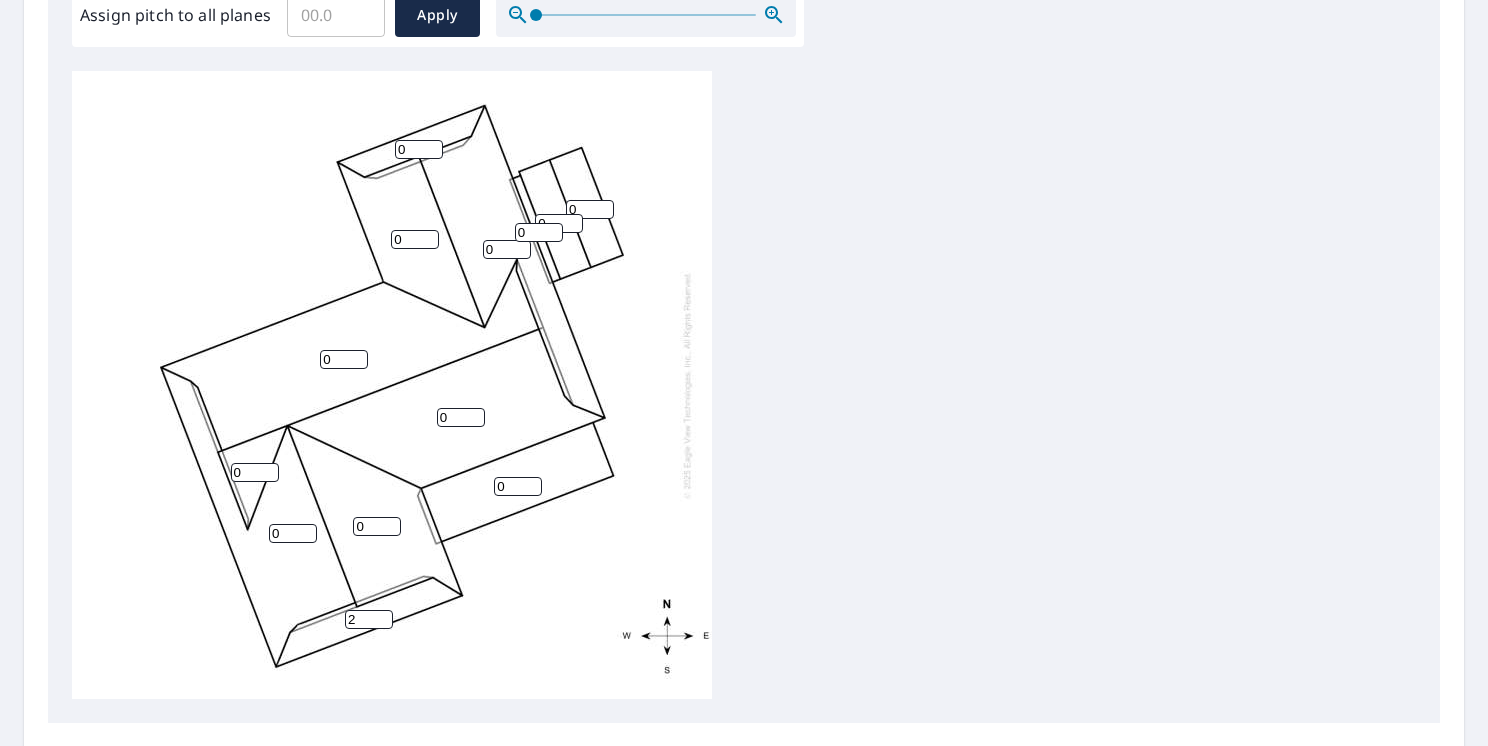 type on "2" 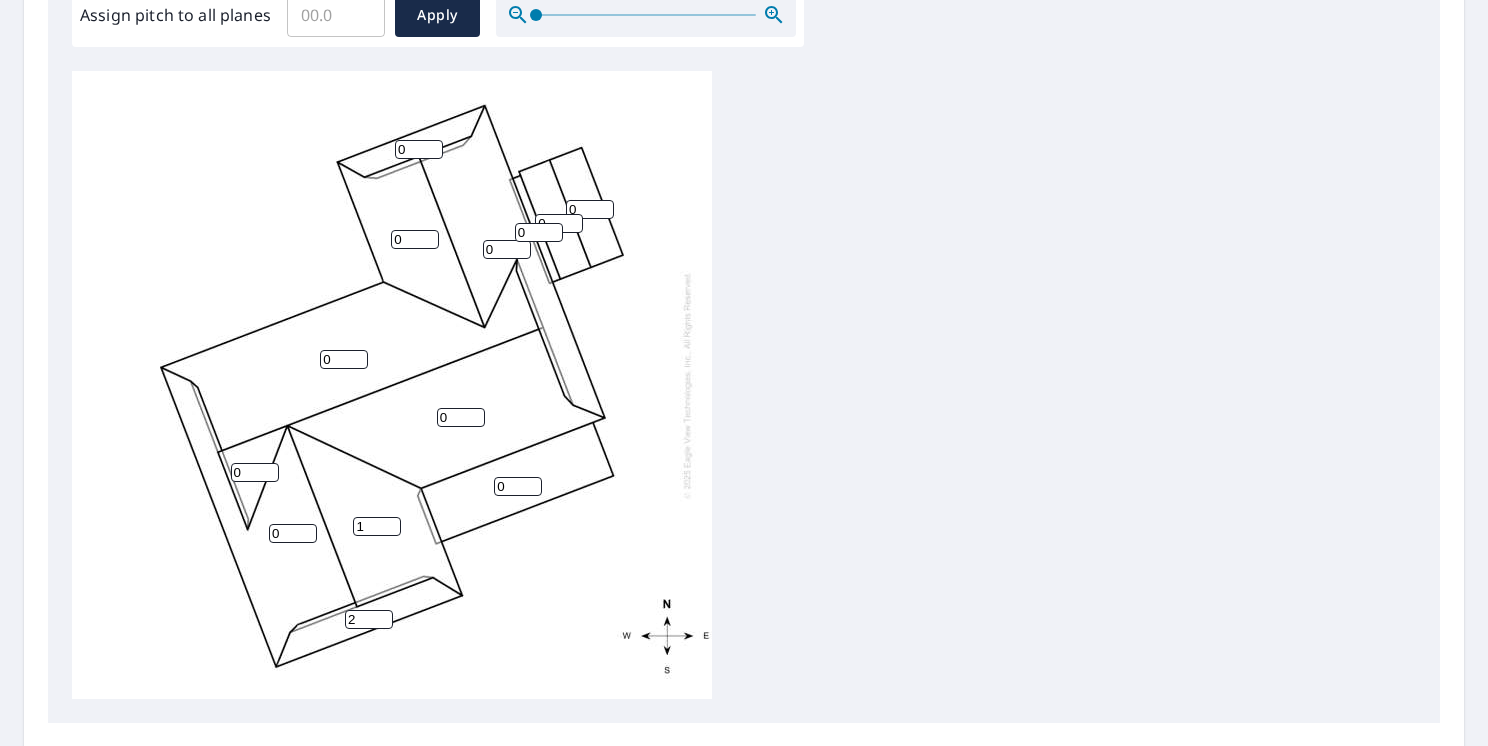 click on "1" at bounding box center (377, 526) 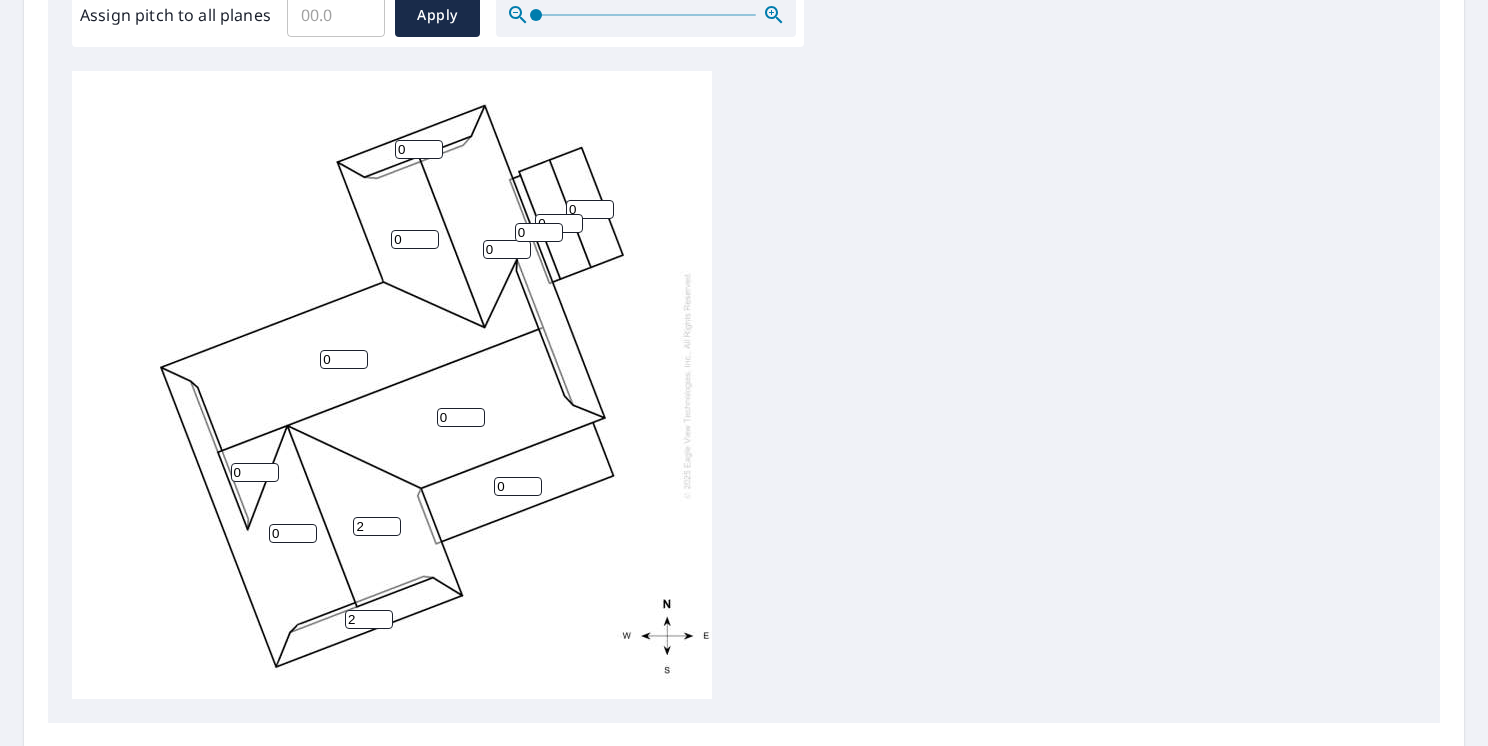 click on "2" at bounding box center (377, 526) 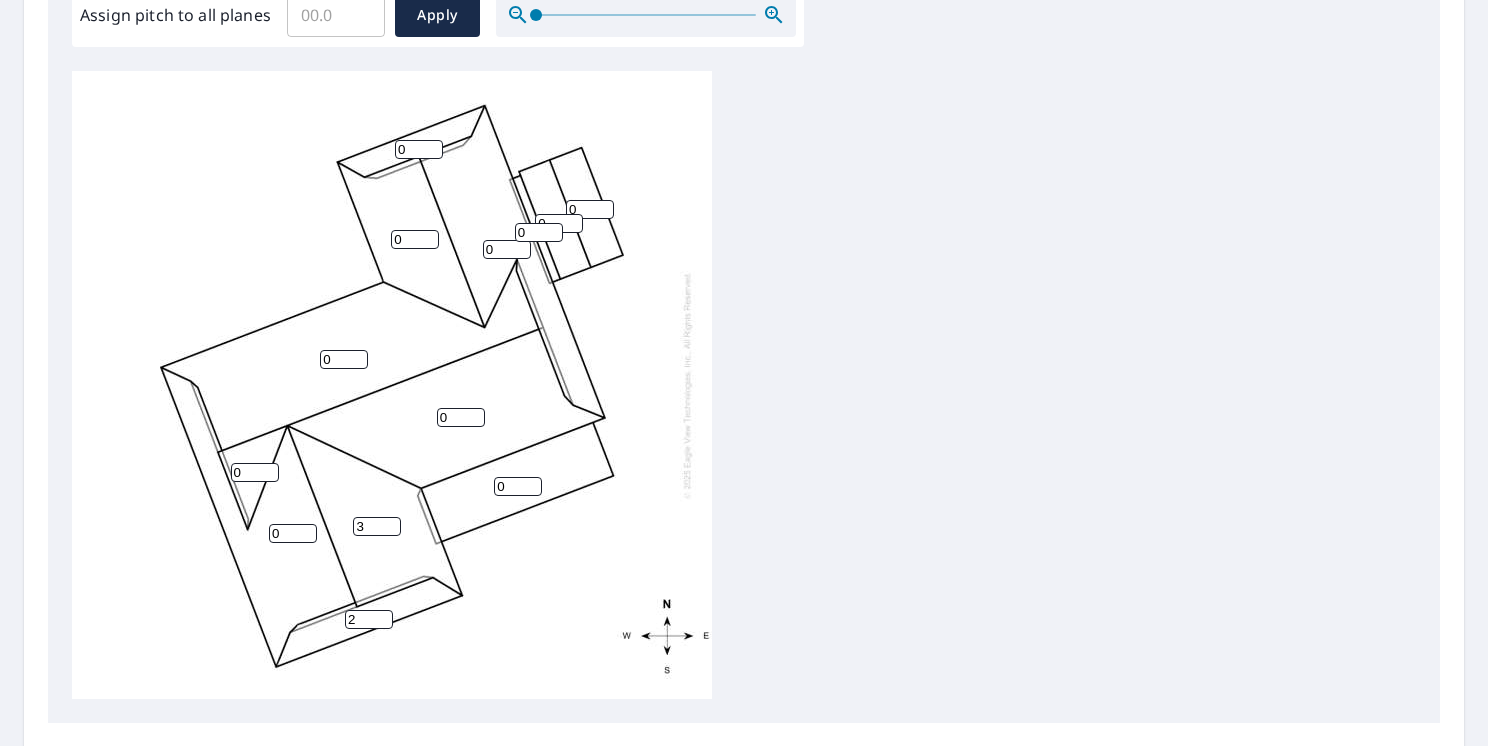 click on "3" at bounding box center (377, 526) 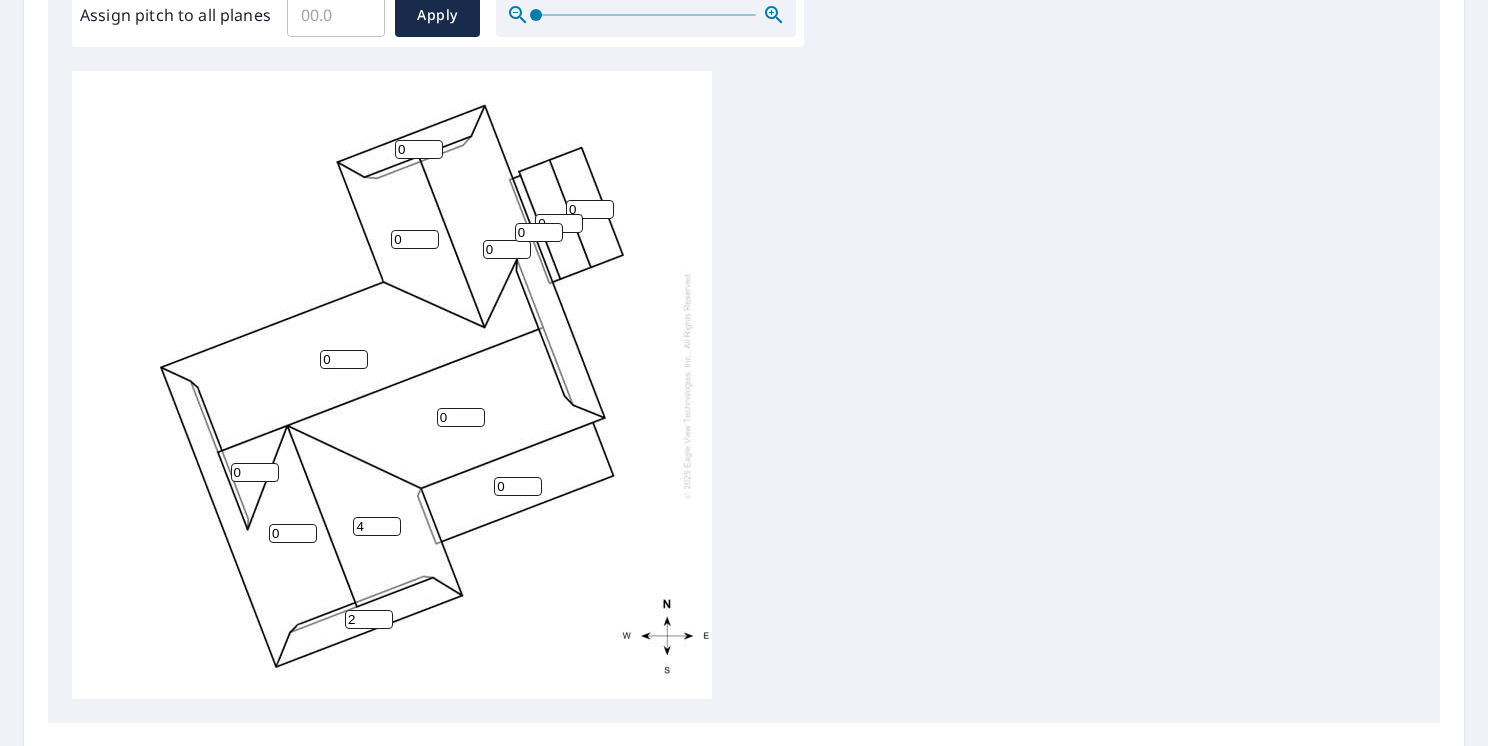 click on "4" at bounding box center (377, 526) 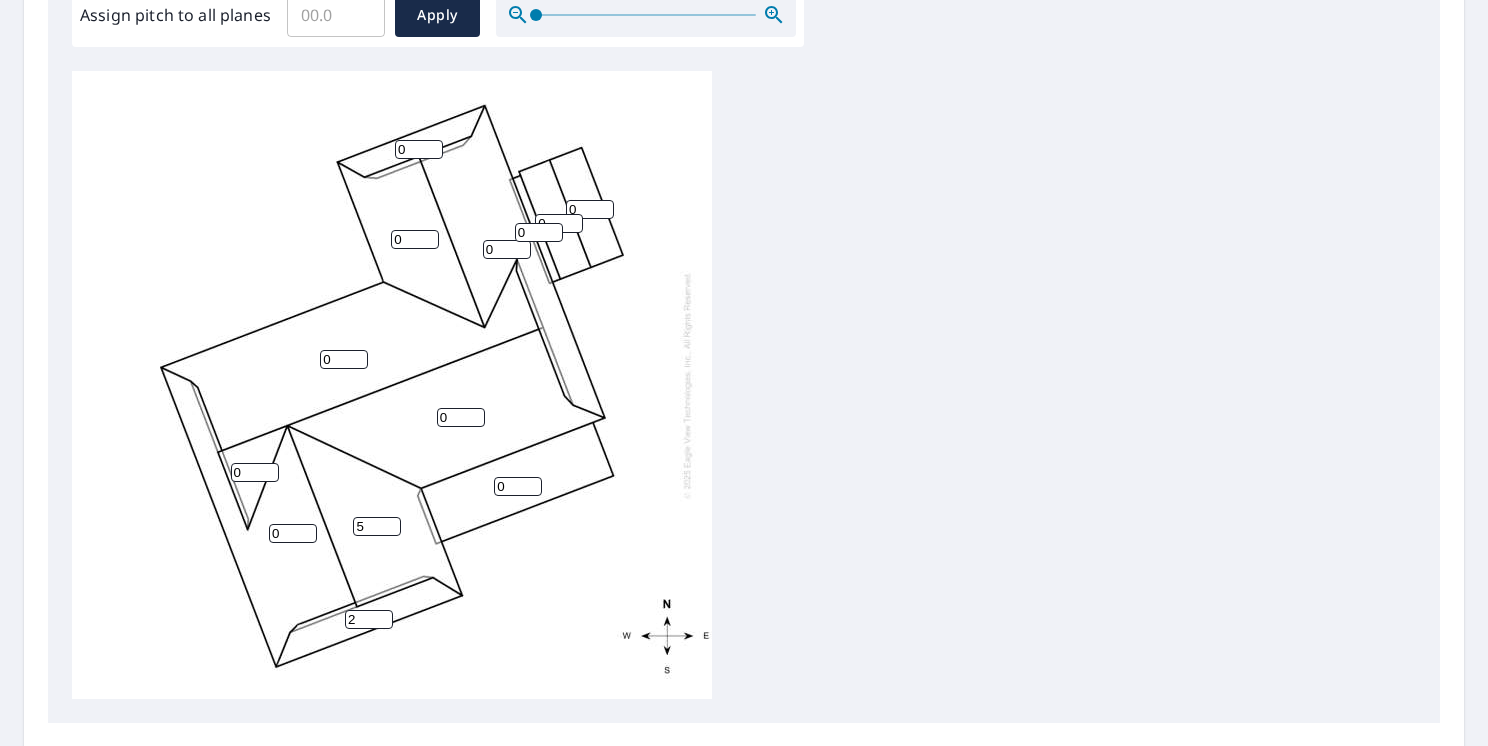 type on "5" 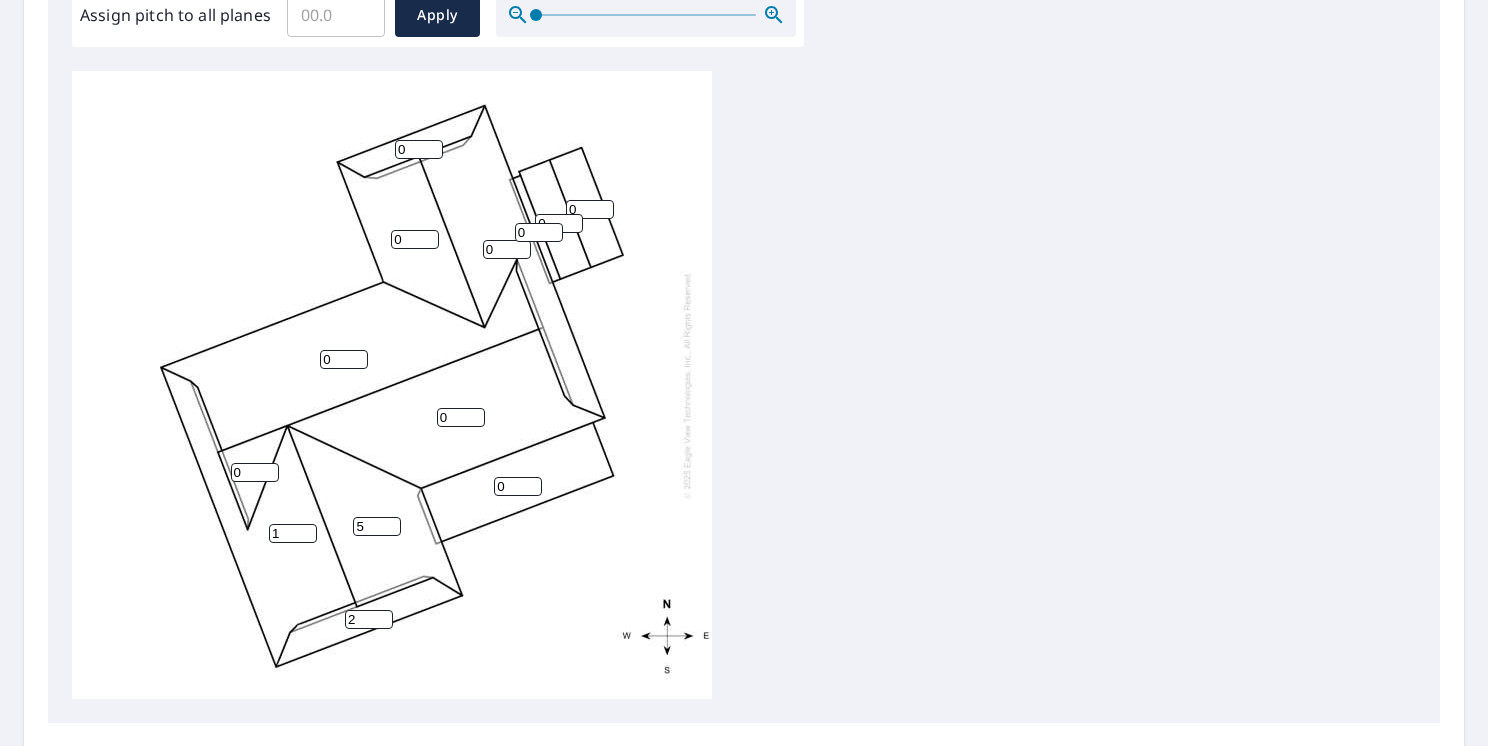 click on "1" at bounding box center (293, 533) 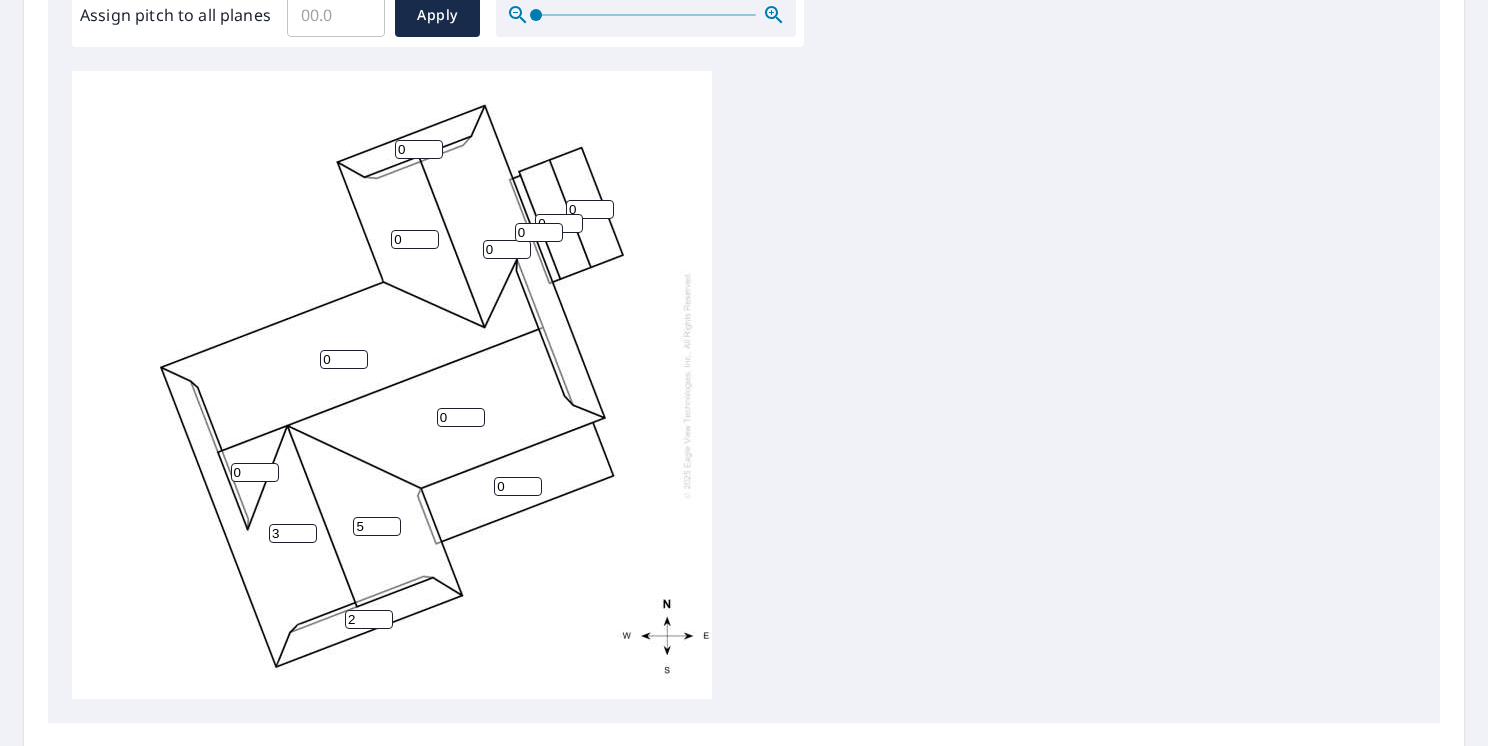 click on "3" at bounding box center [293, 533] 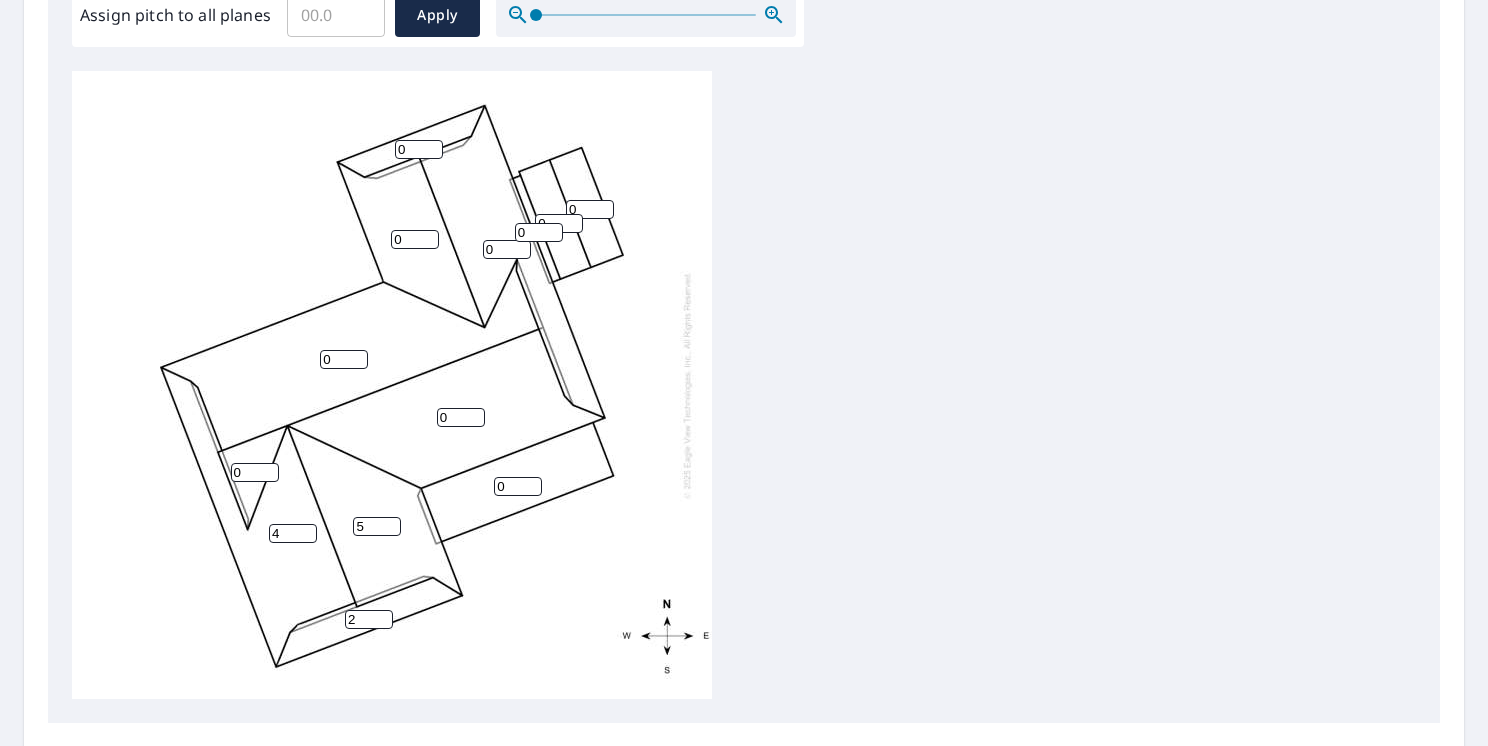 click on "4" at bounding box center [293, 533] 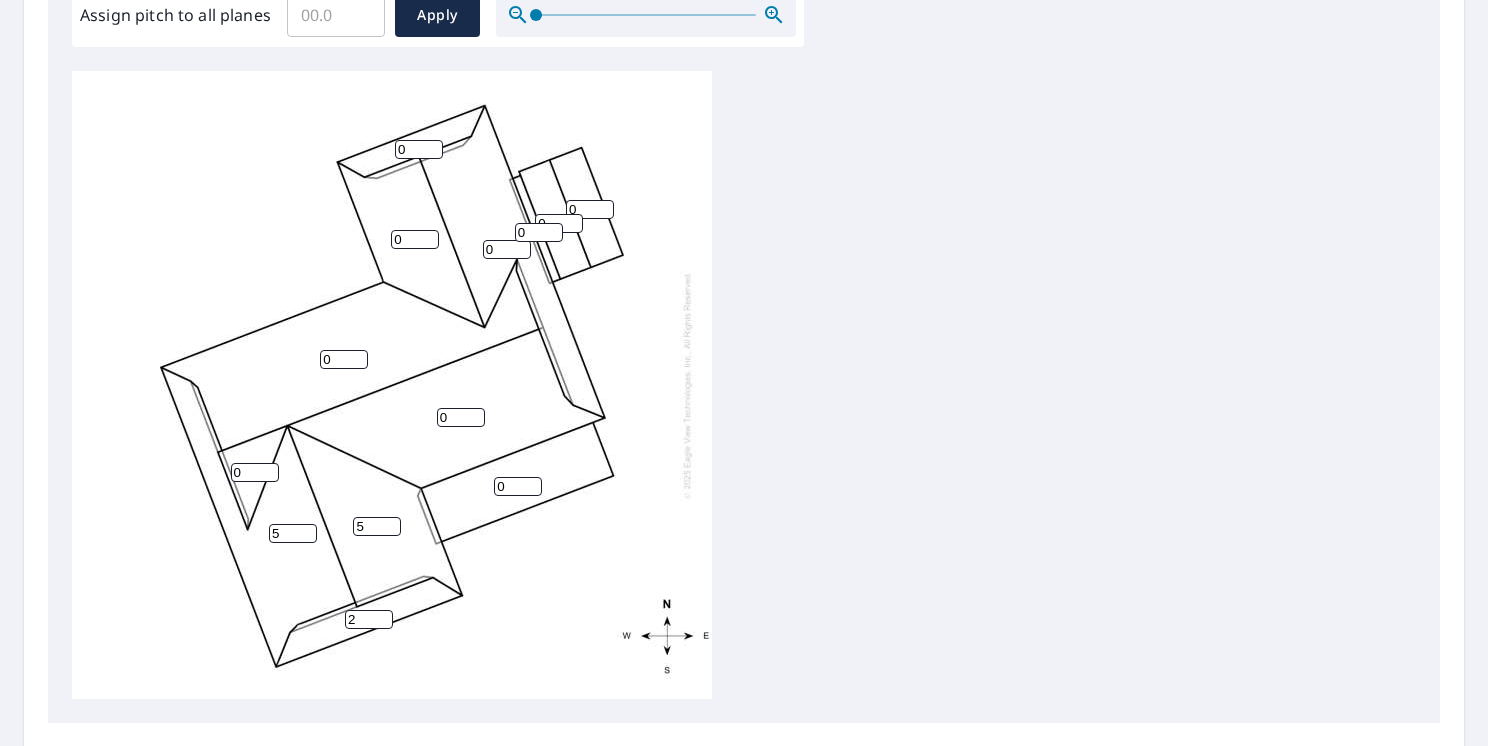 type on "5" 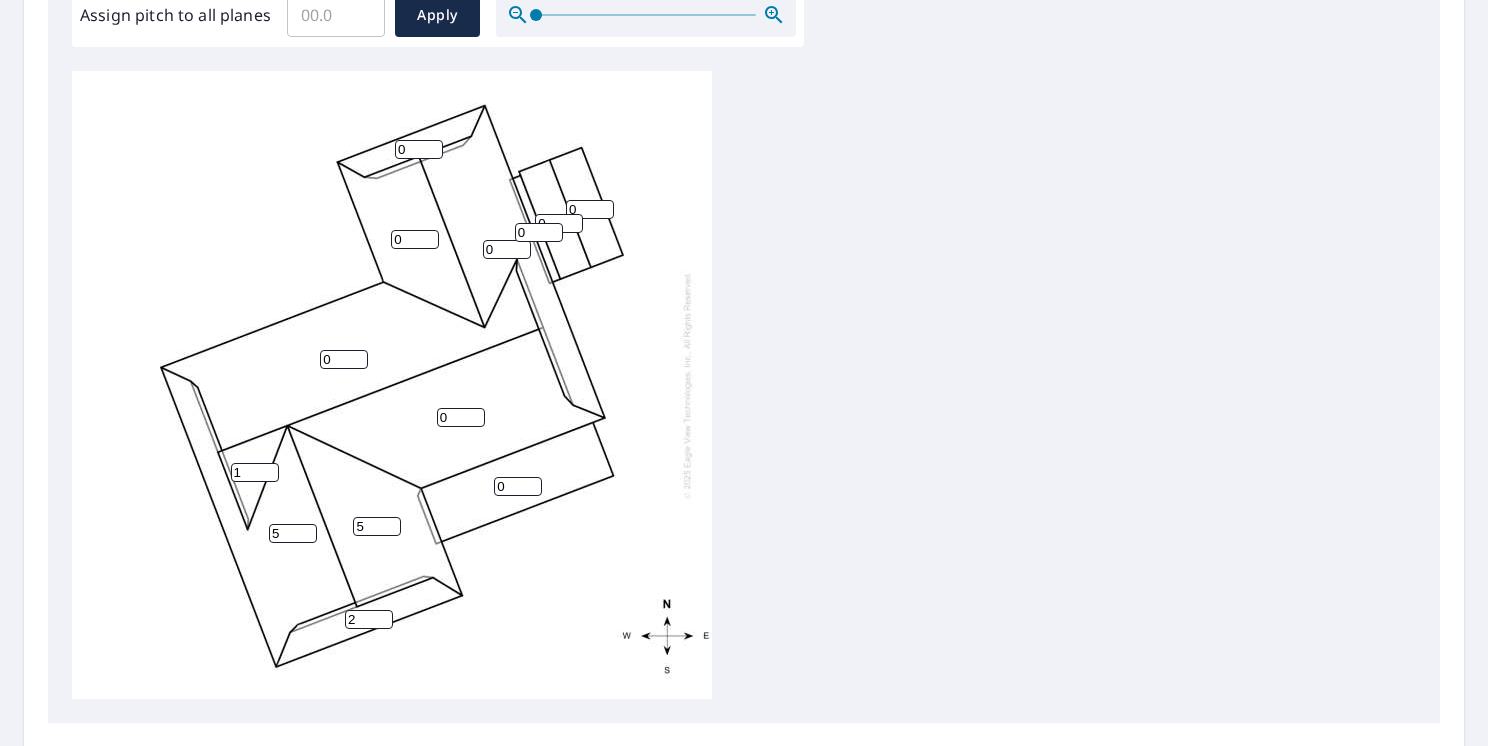 click on "1" at bounding box center (255, 472) 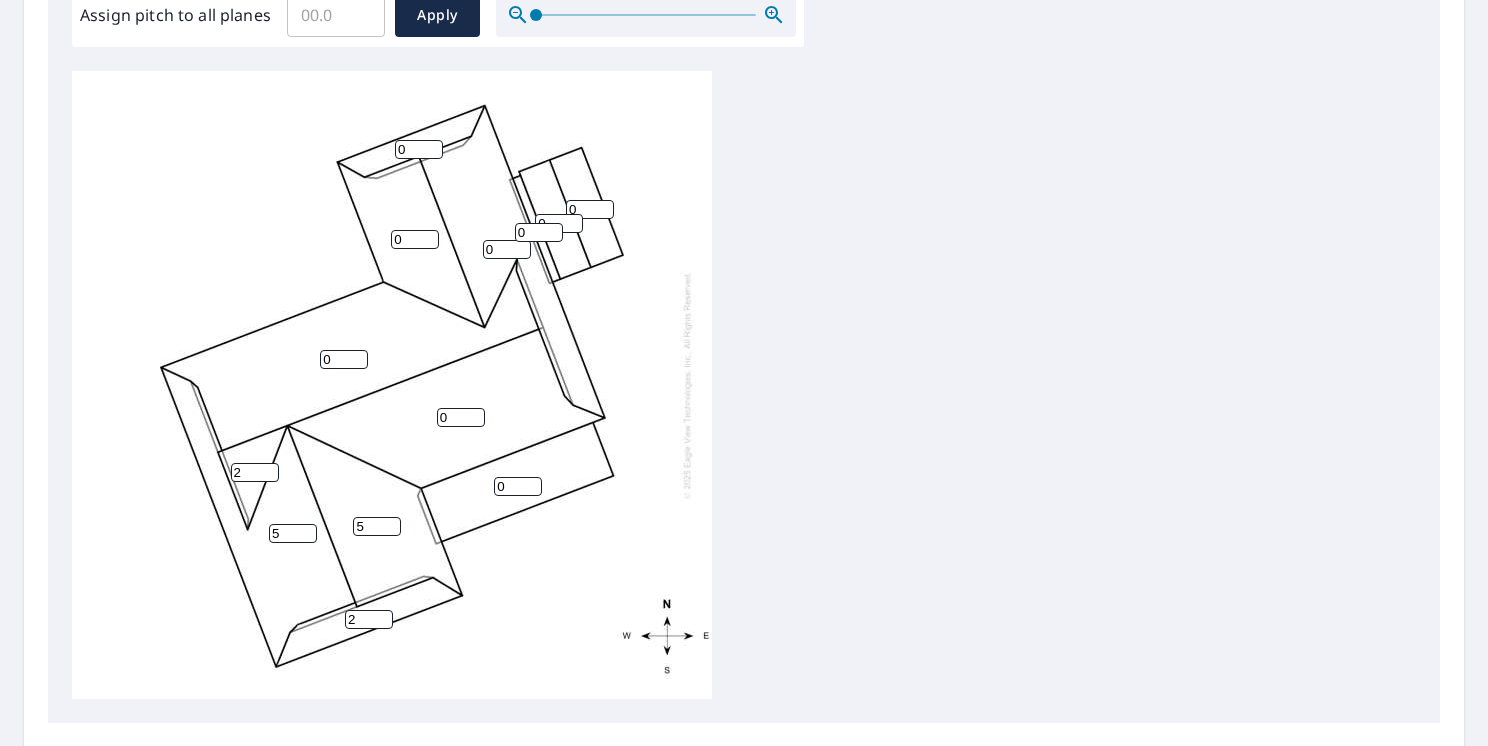 click on "2" at bounding box center [255, 472] 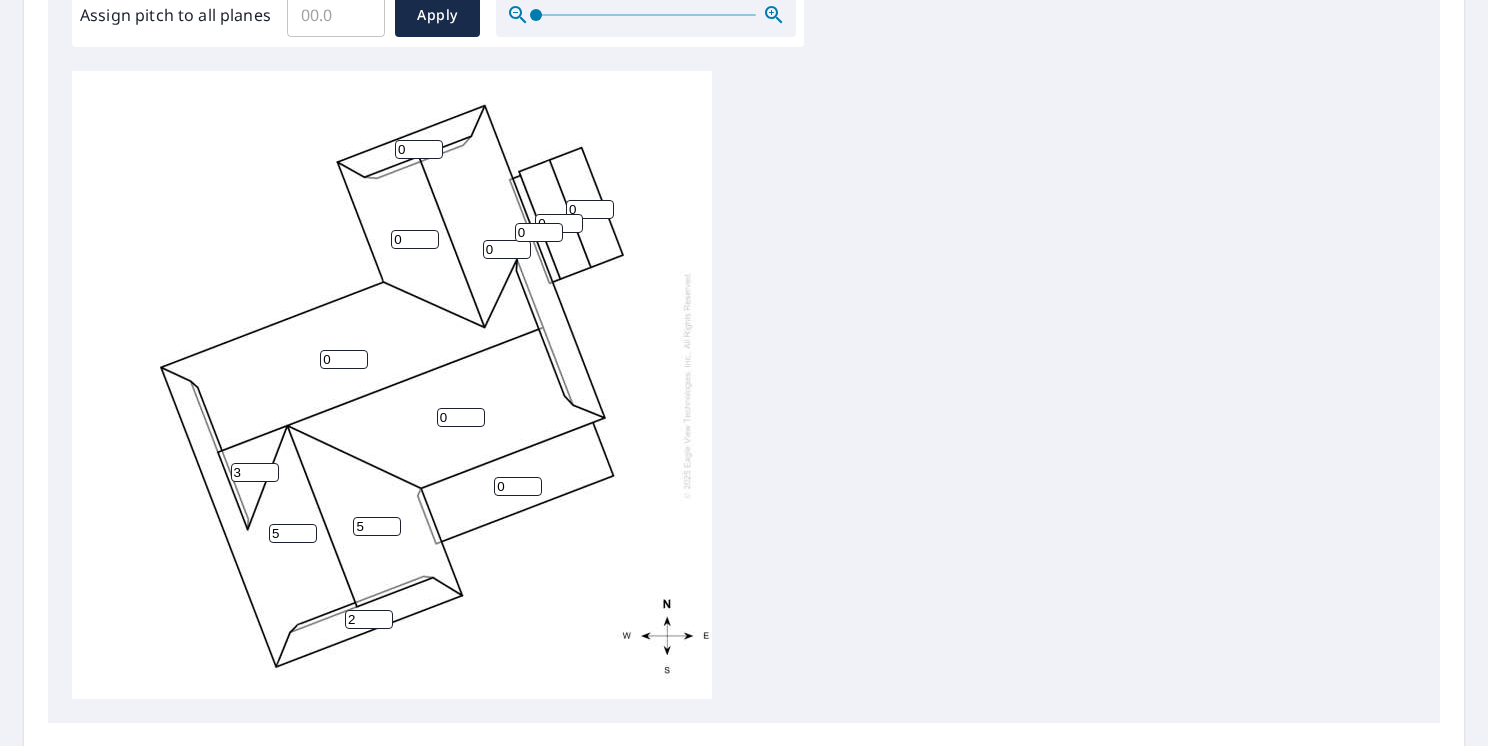 click on "3" at bounding box center [255, 472] 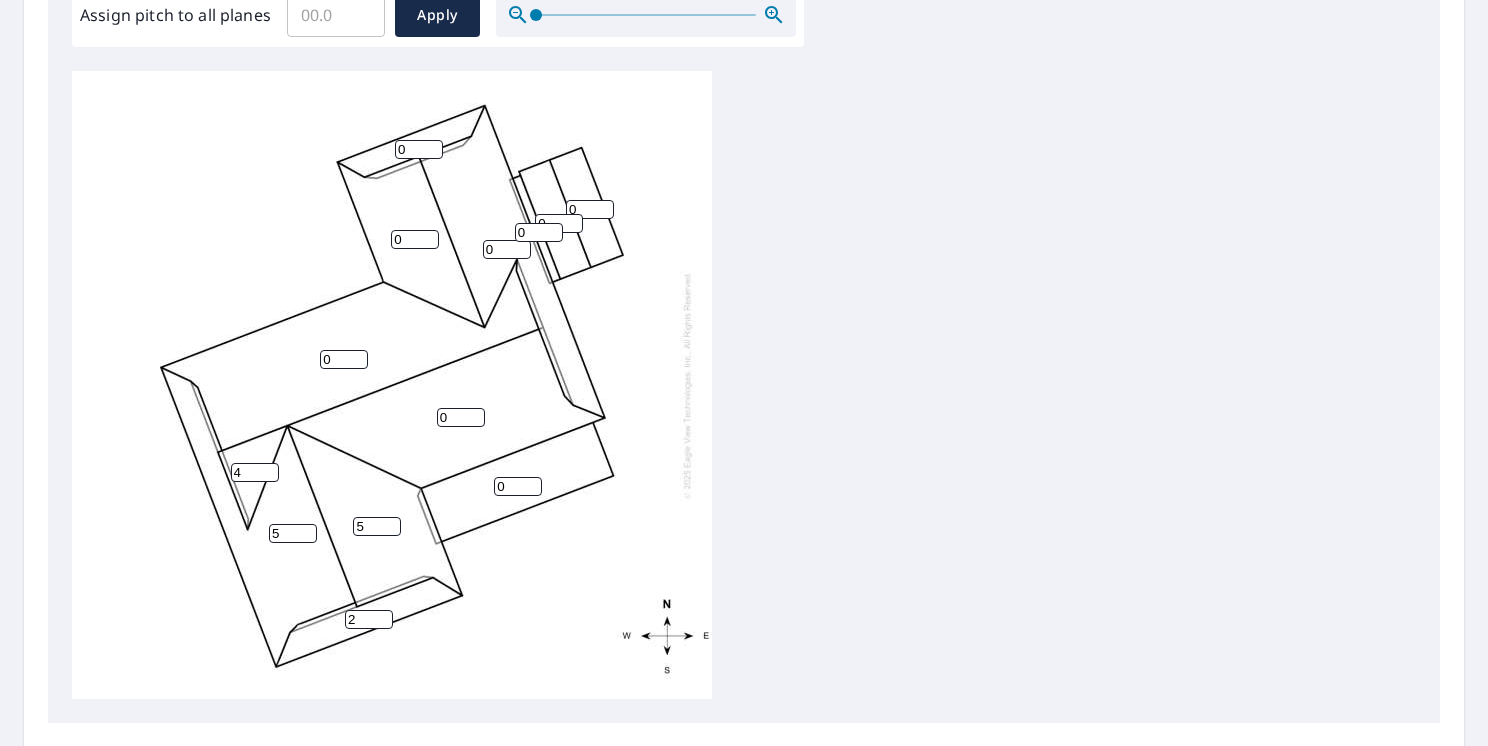 click on "4" at bounding box center (255, 472) 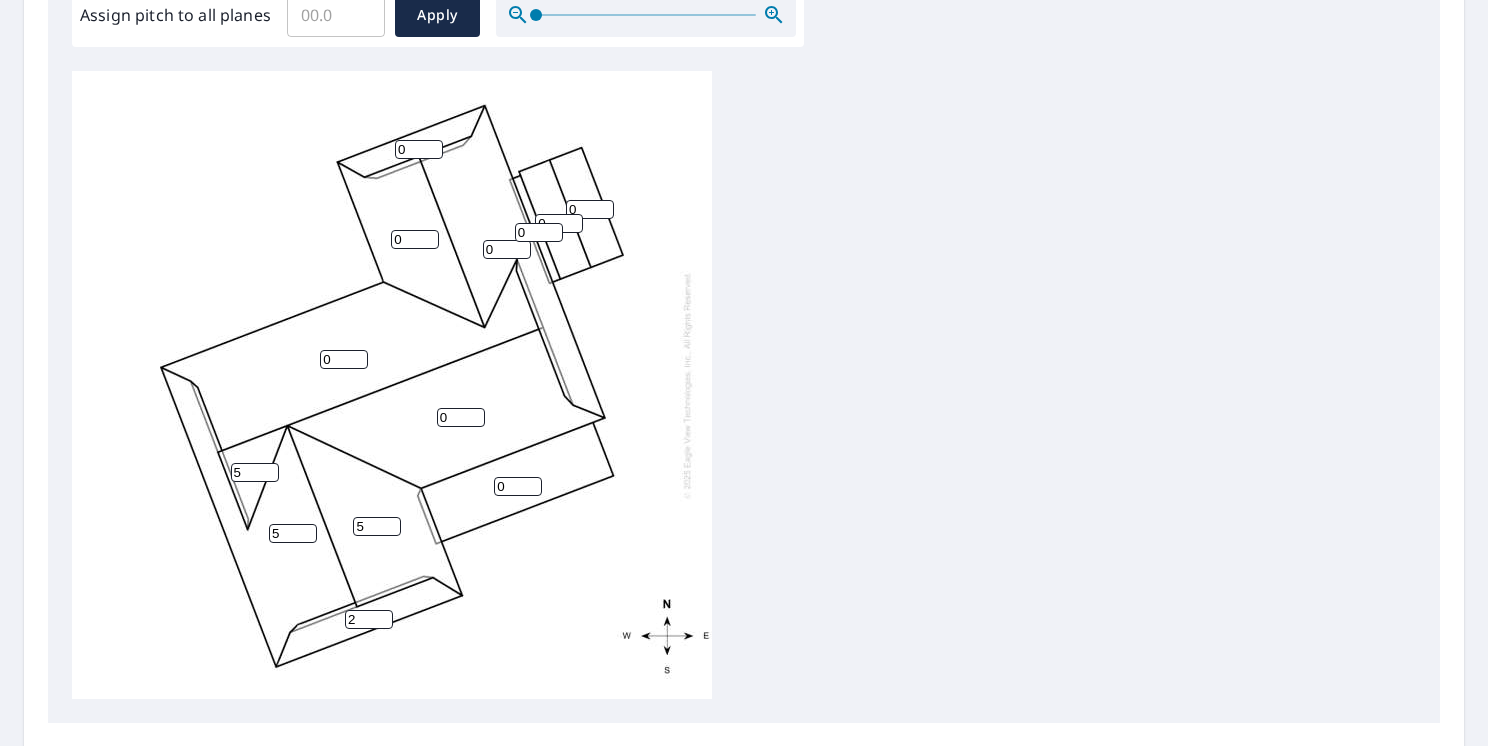 type on "5" 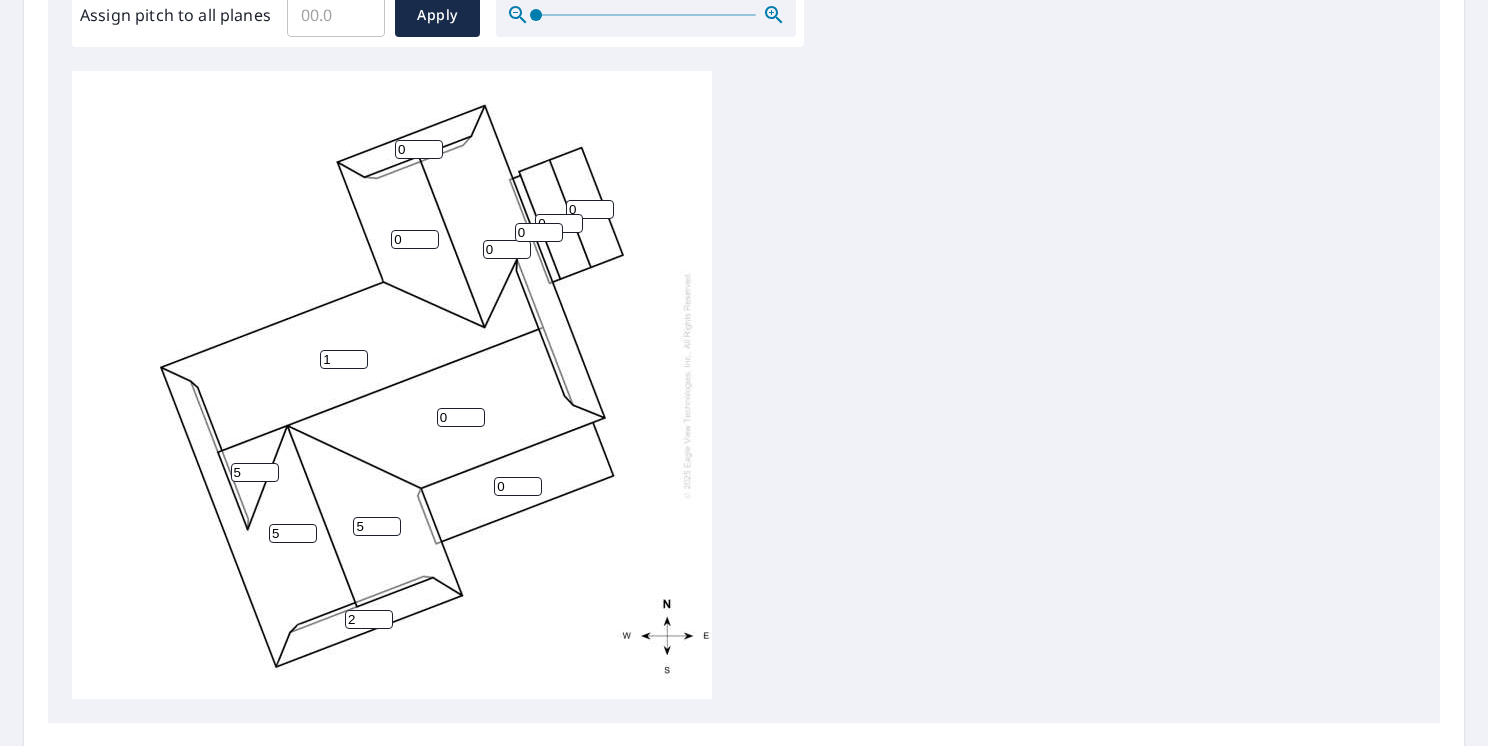 click on "1" at bounding box center [344, 359] 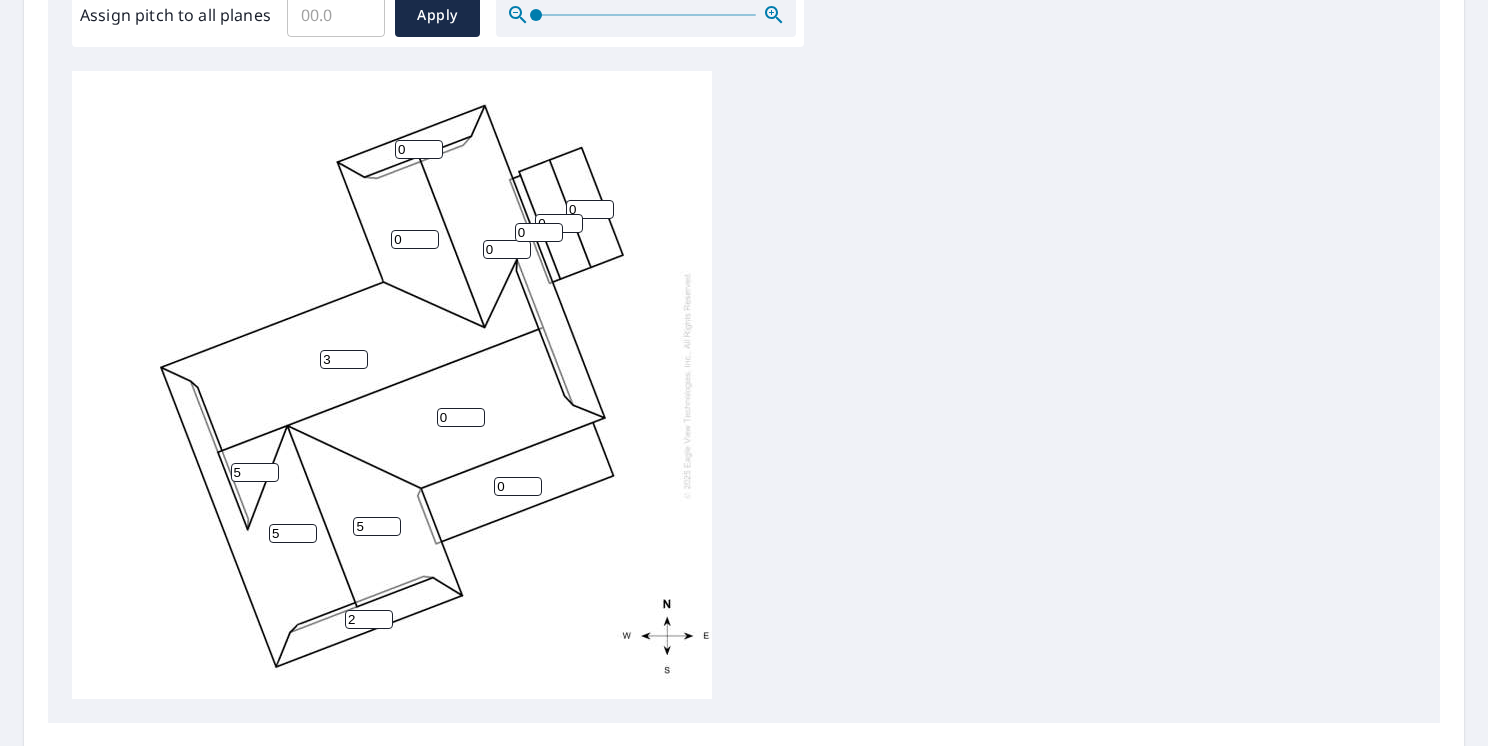click on "3" at bounding box center [344, 359] 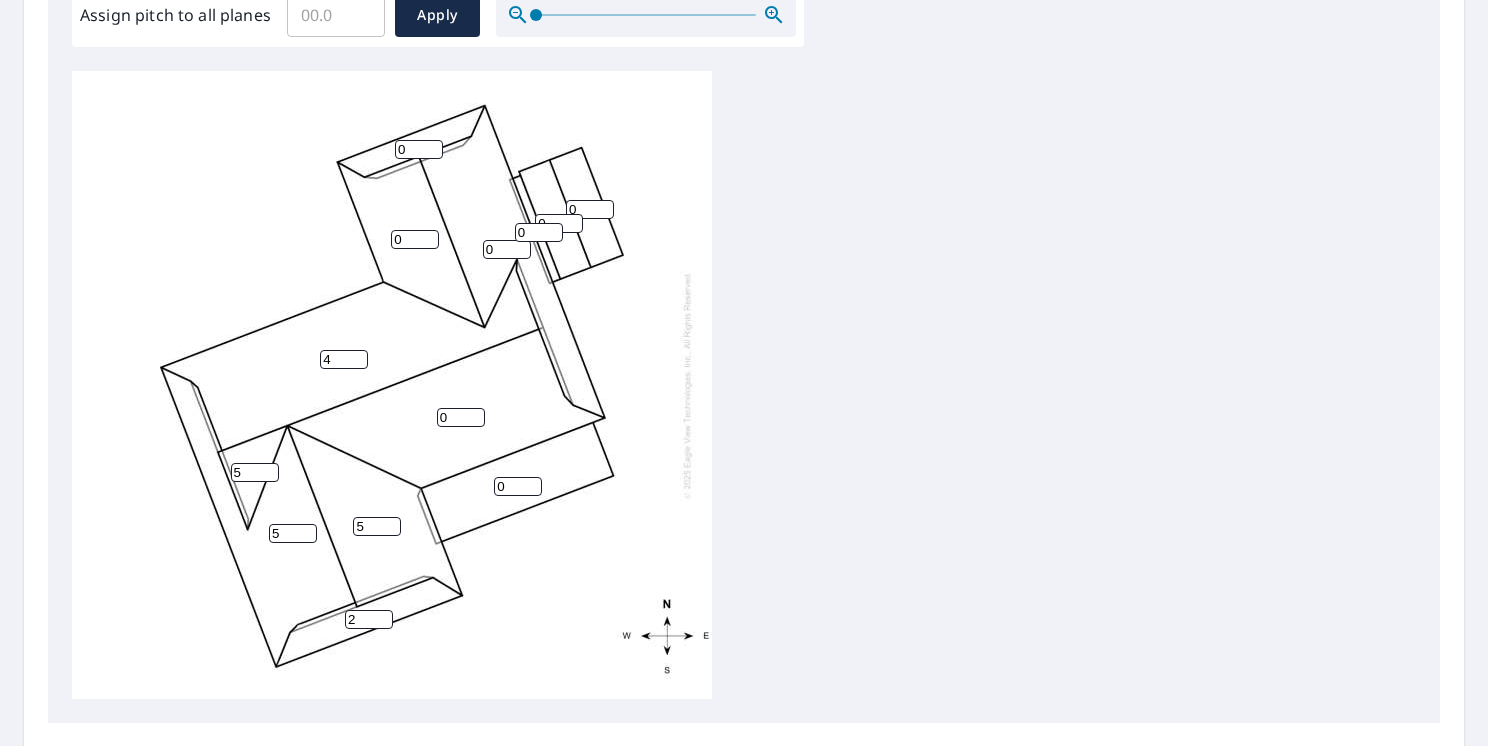 click on "4" at bounding box center (344, 359) 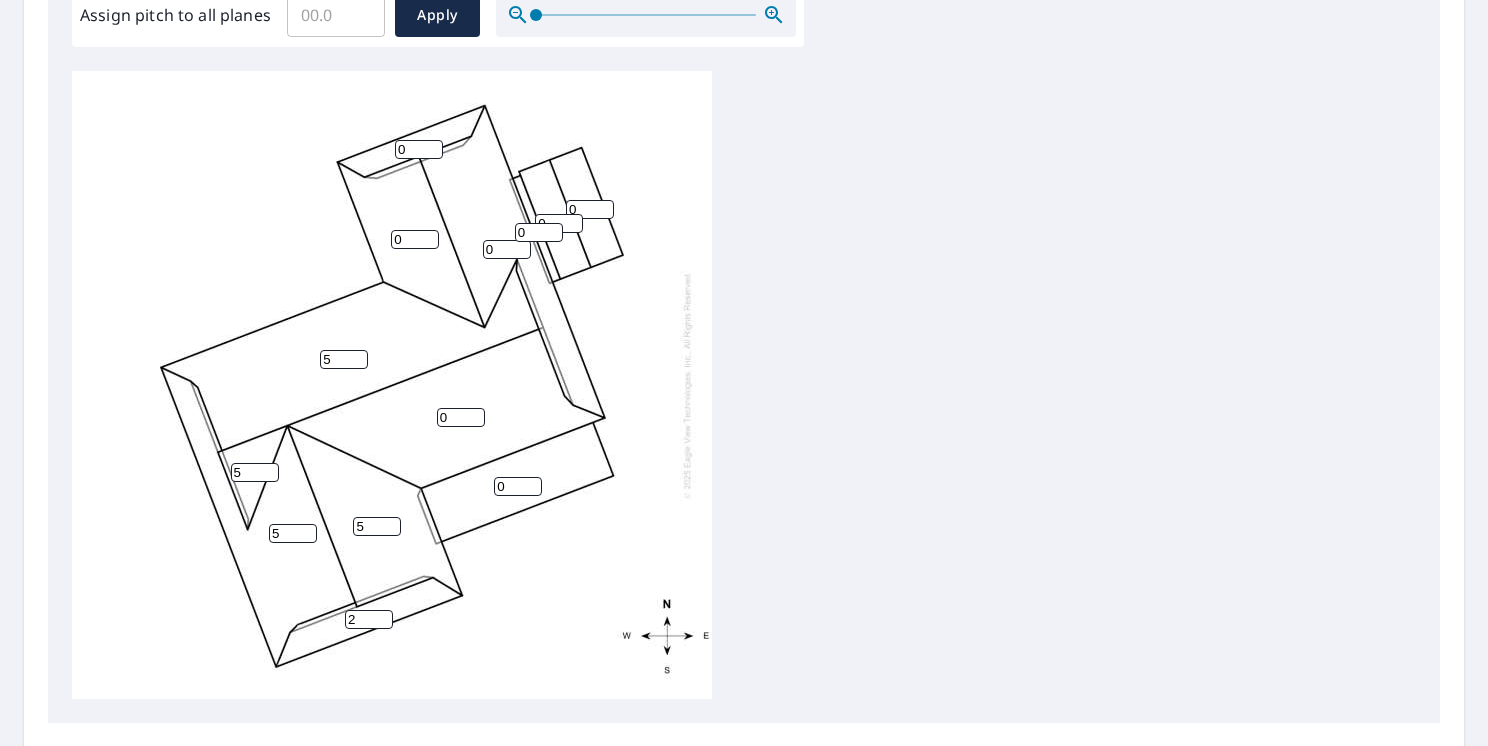 type on "5" 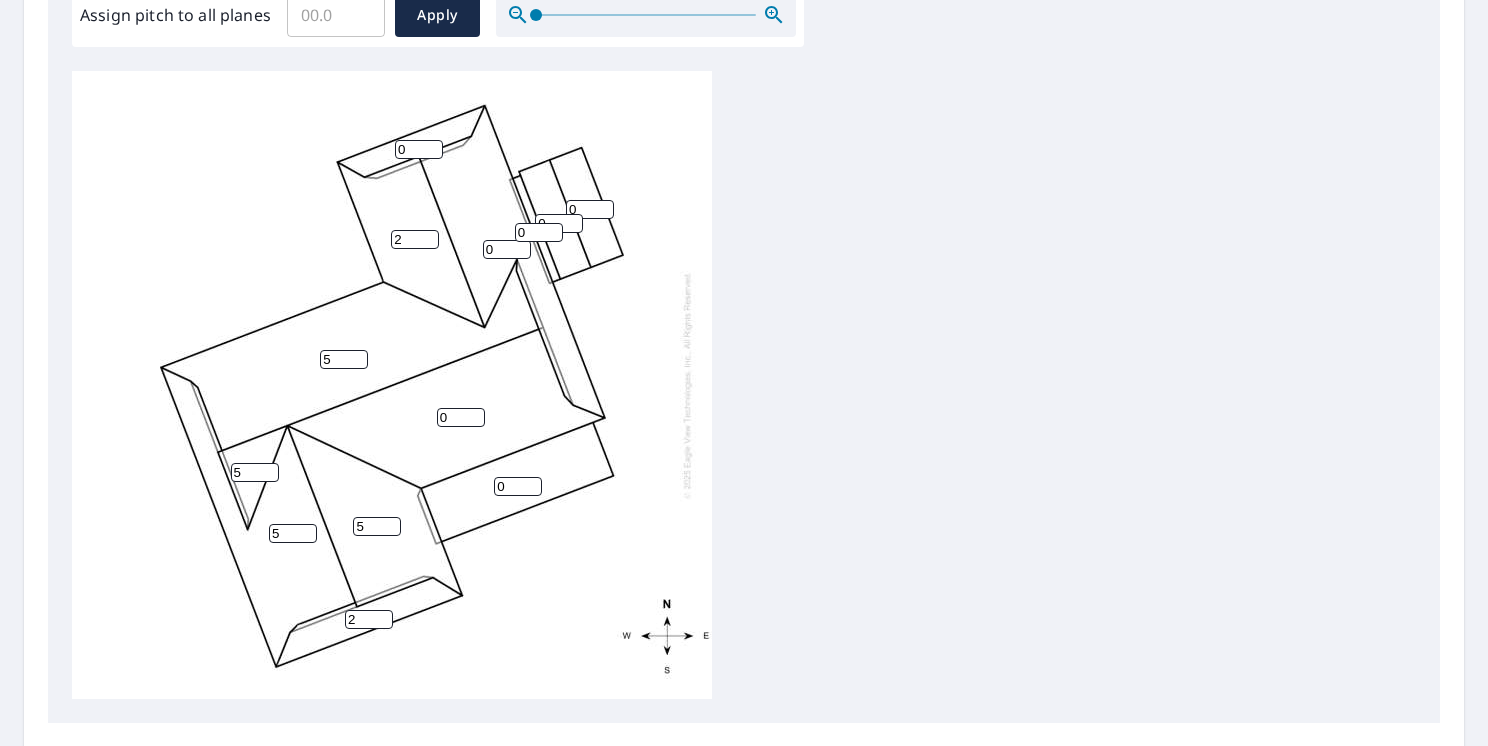 click on "2" at bounding box center (415, 239) 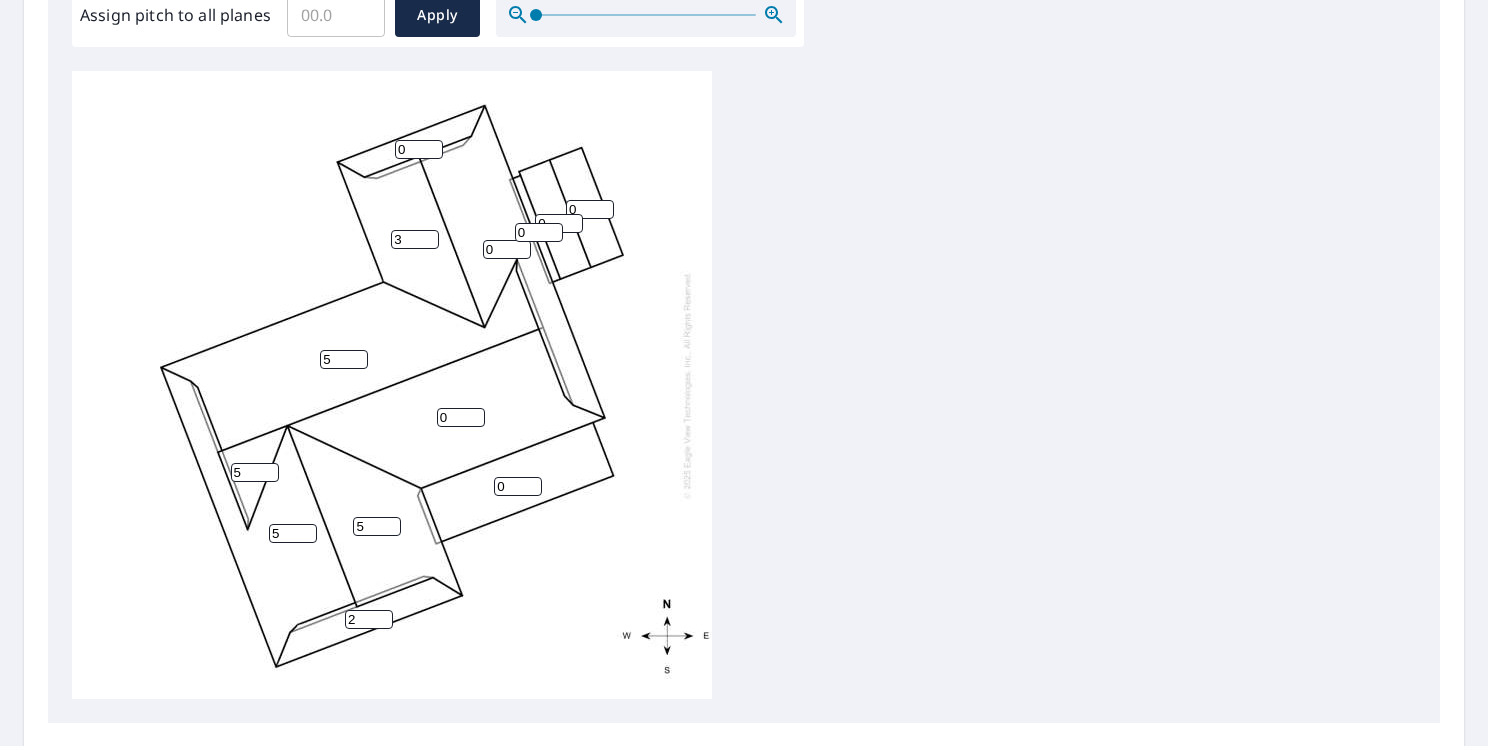click on "3" at bounding box center (415, 239) 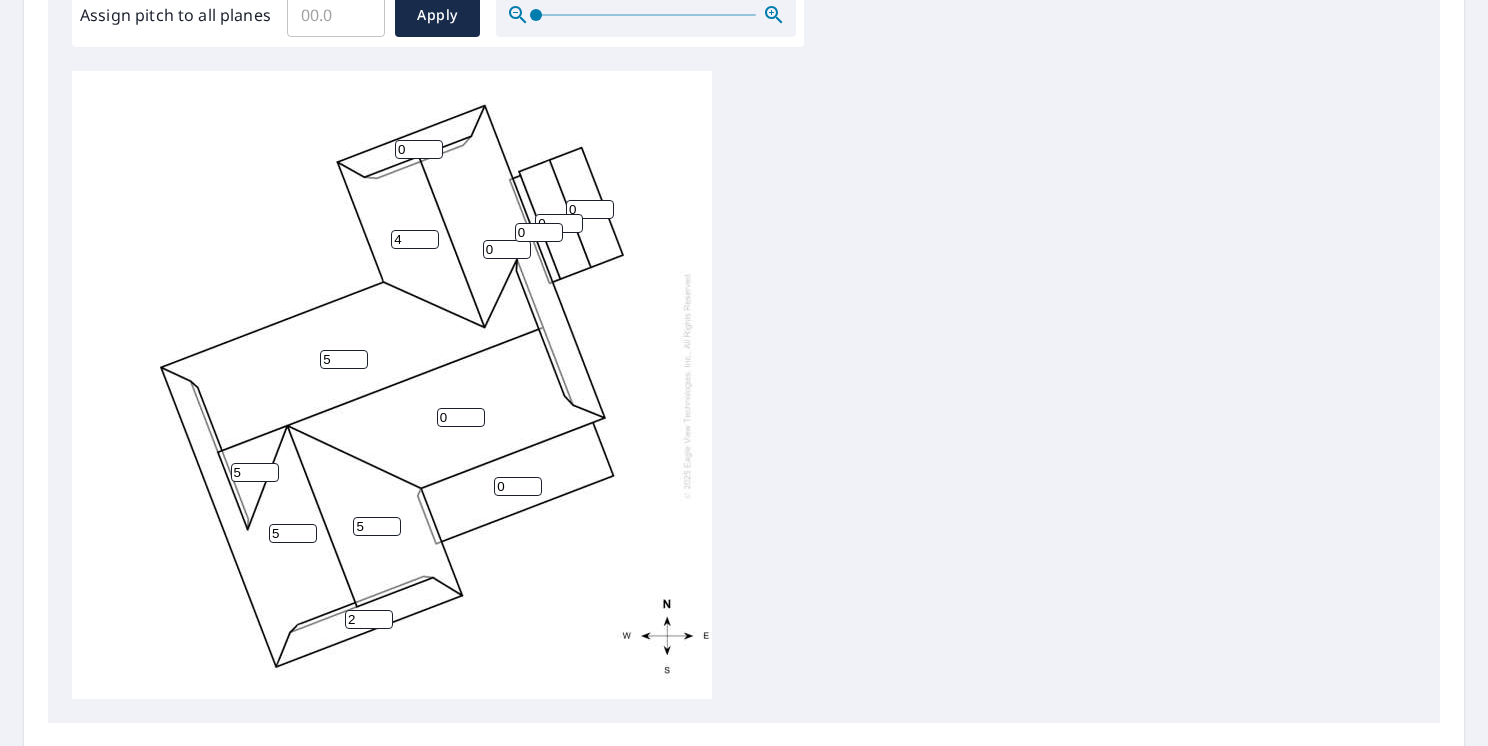 click on "4" at bounding box center (415, 239) 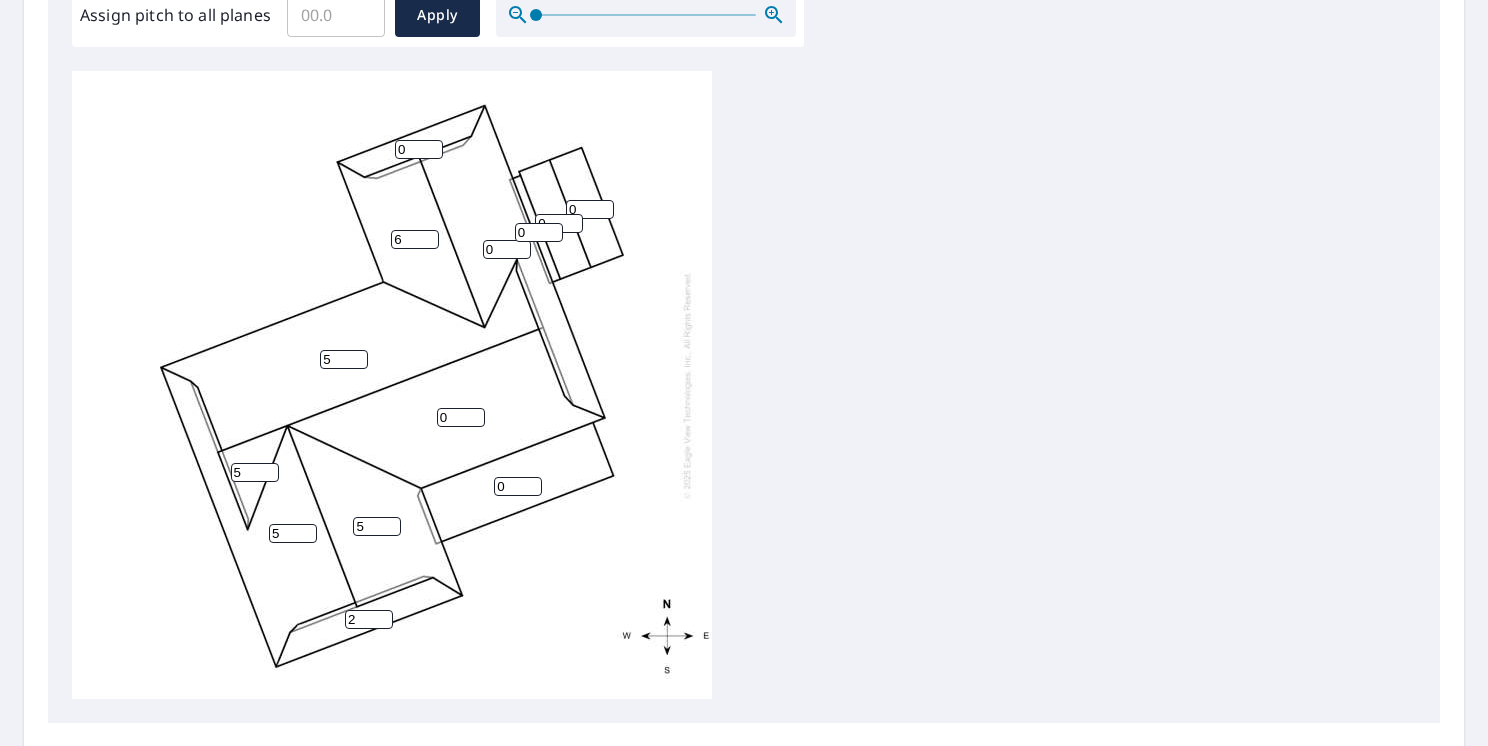 click on "6" at bounding box center [415, 239] 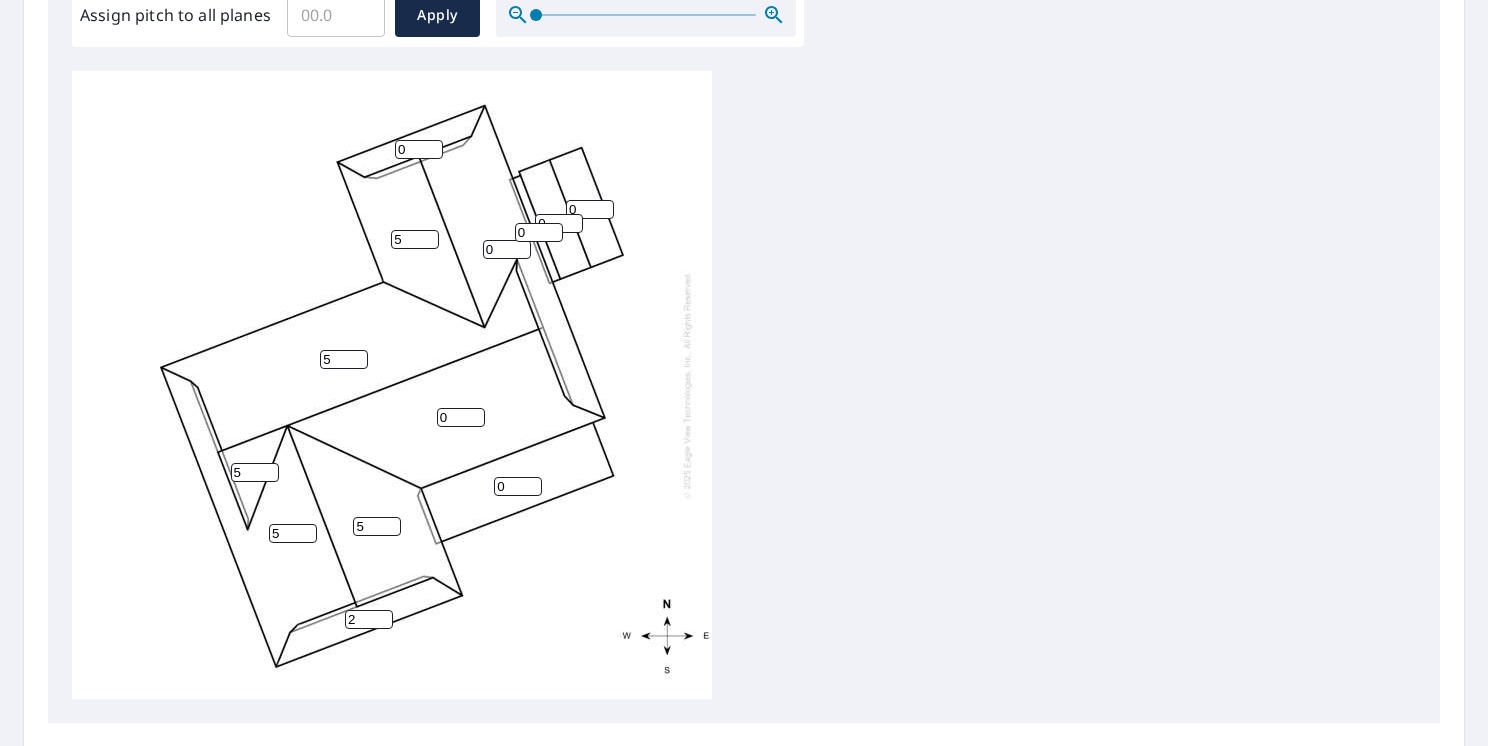 type on "5" 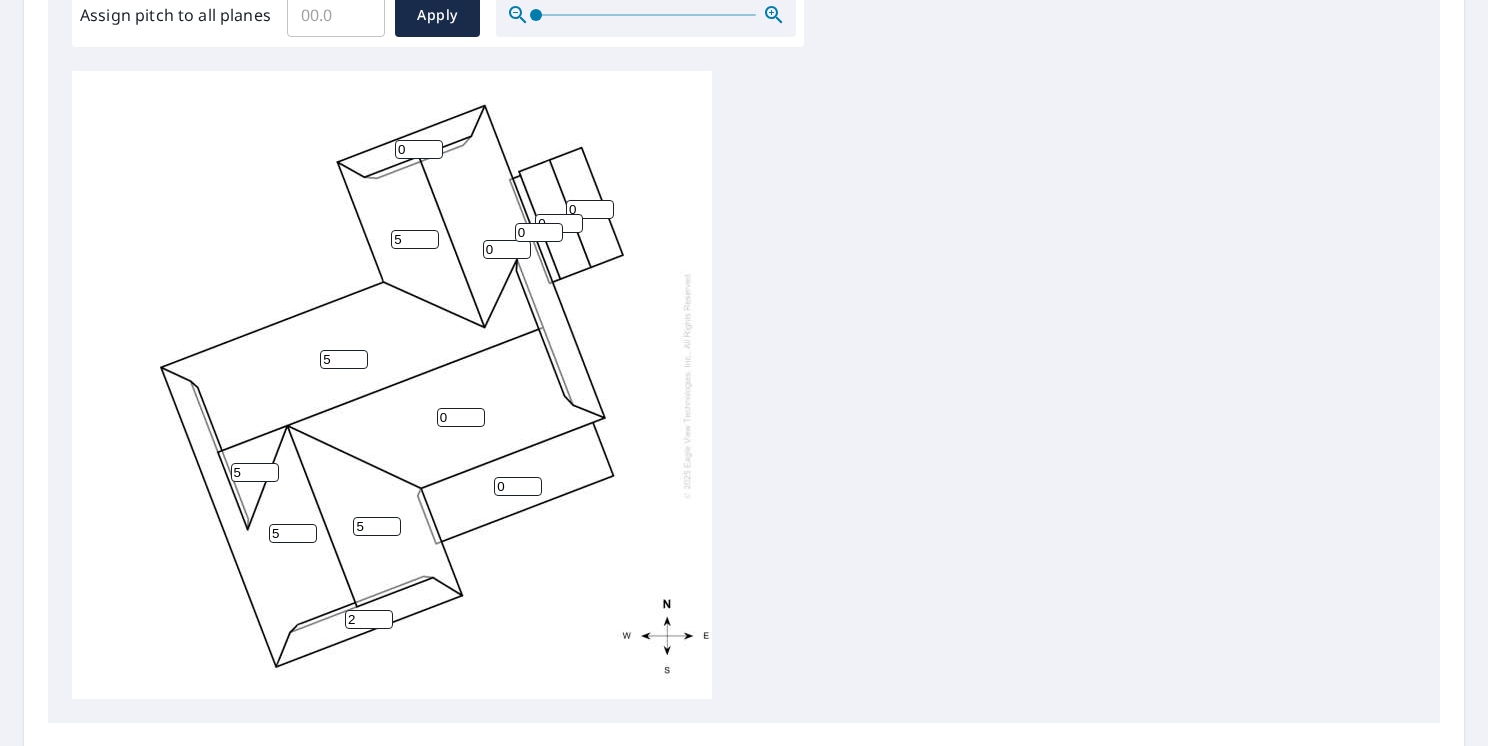 click on "5" at bounding box center (415, 239) 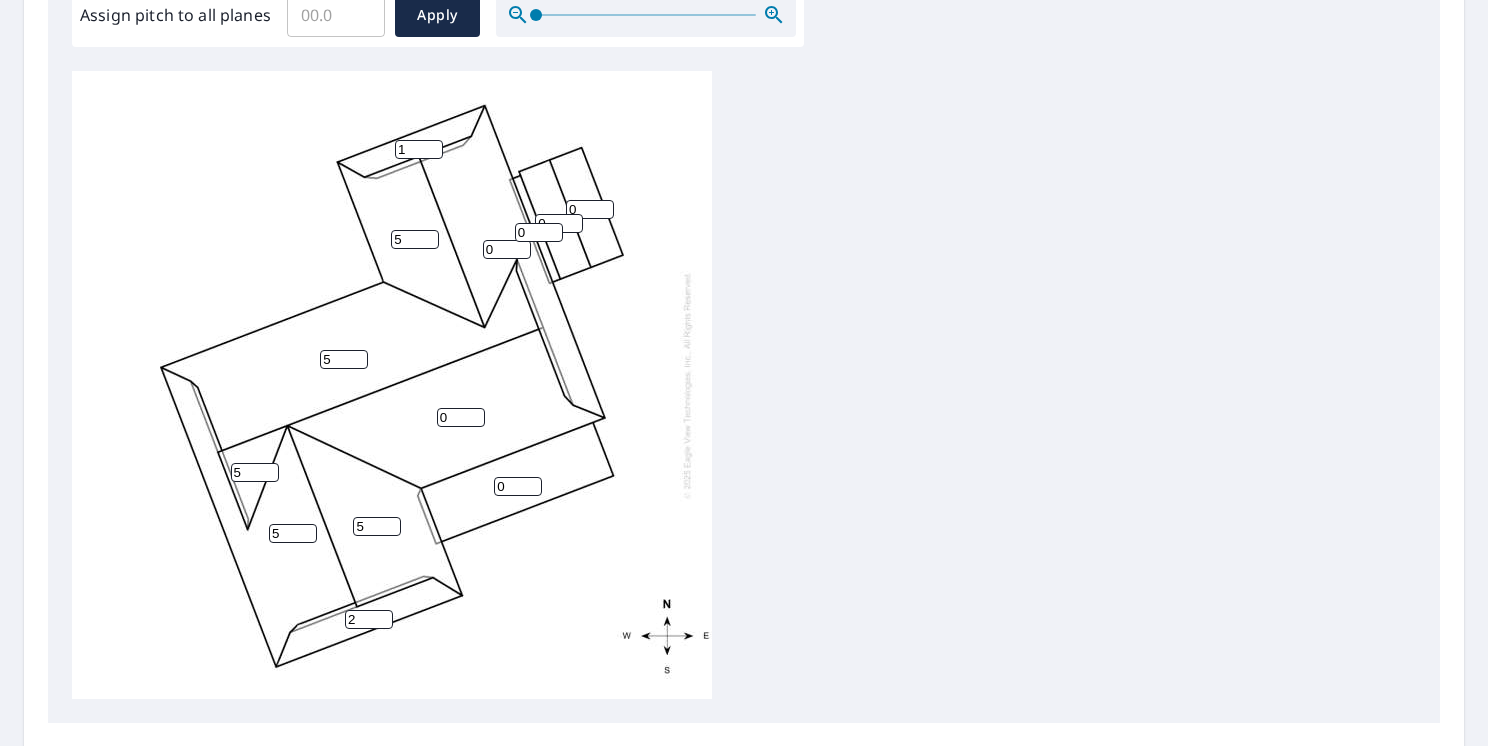 click on "1" at bounding box center (419, 149) 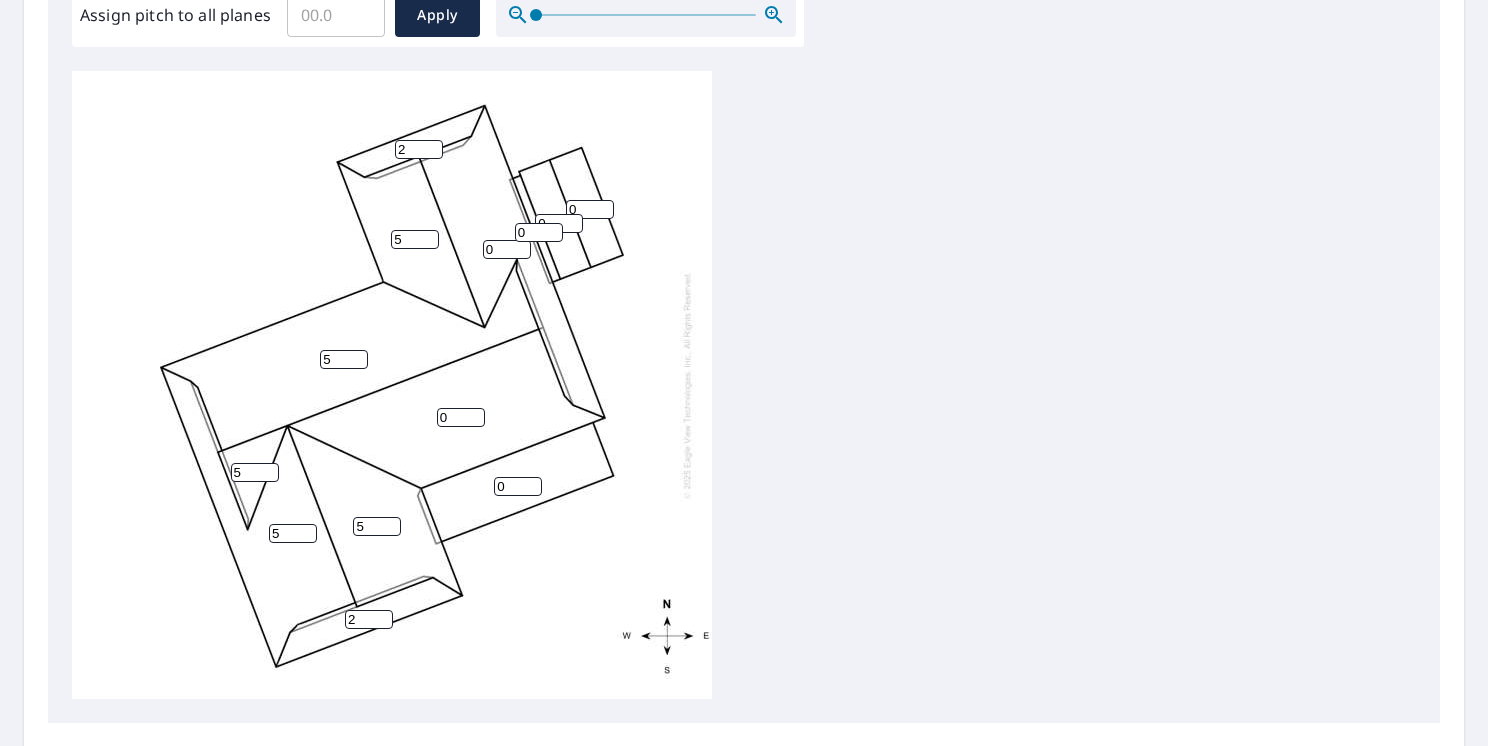 click on "2" at bounding box center [419, 149] 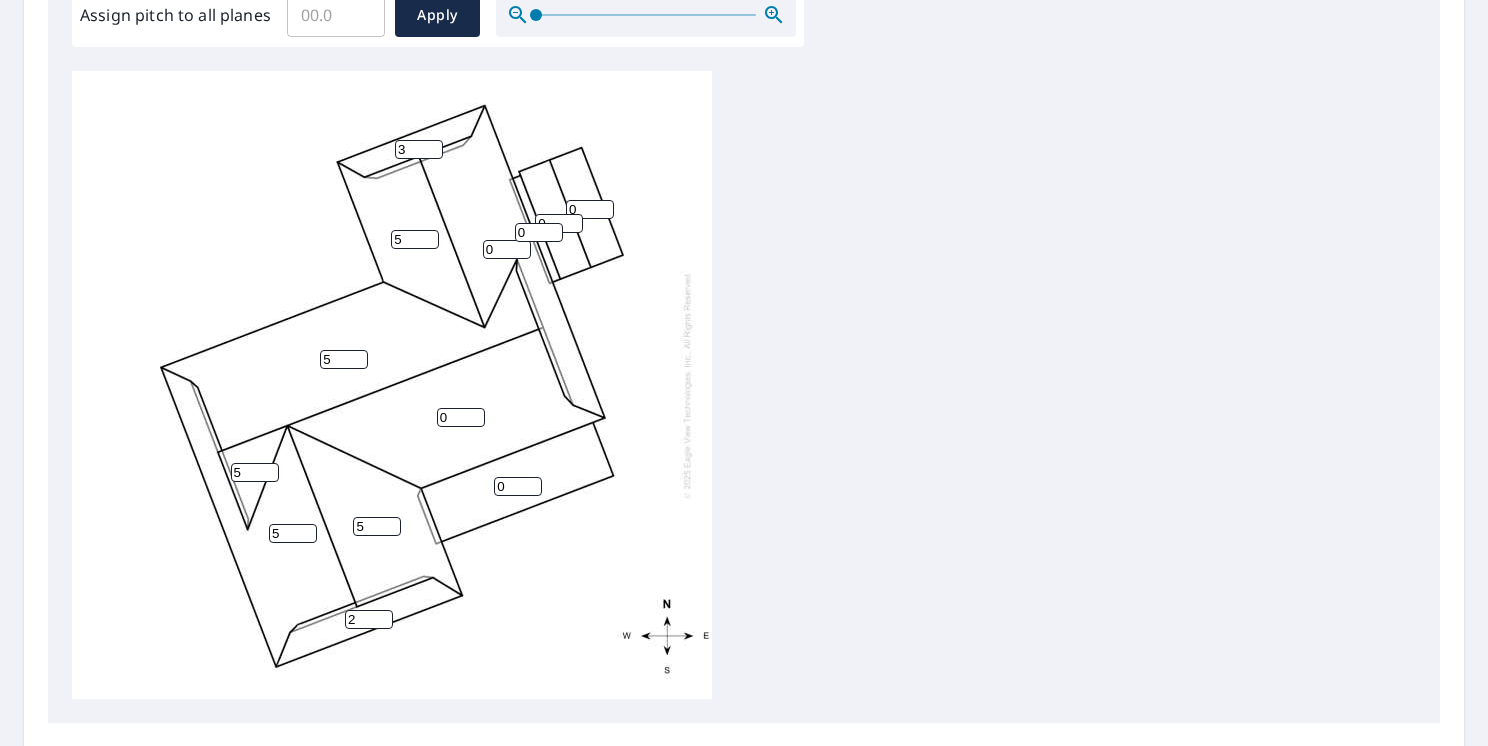 click on "3" at bounding box center [419, 149] 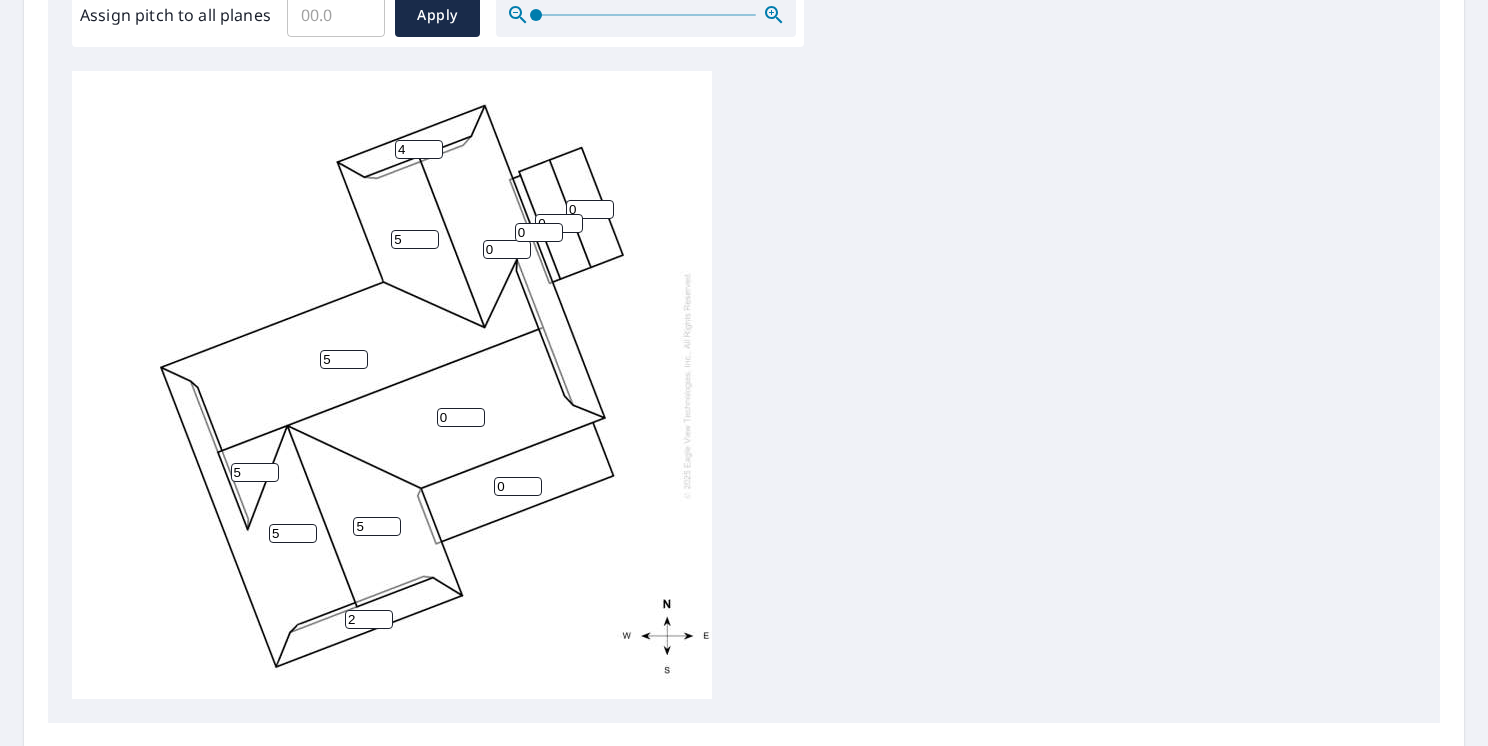 click on "4" at bounding box center (419, 149) 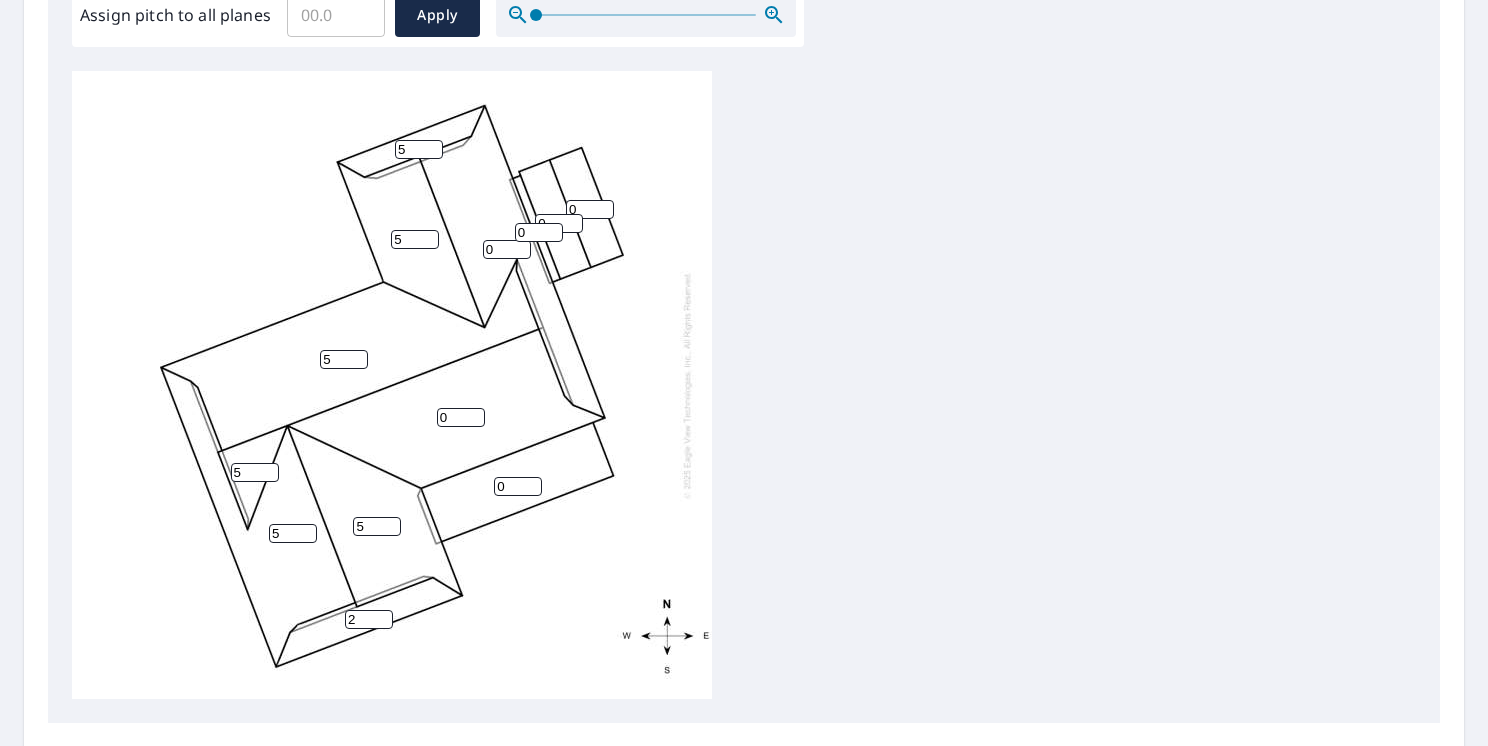 type on "5" 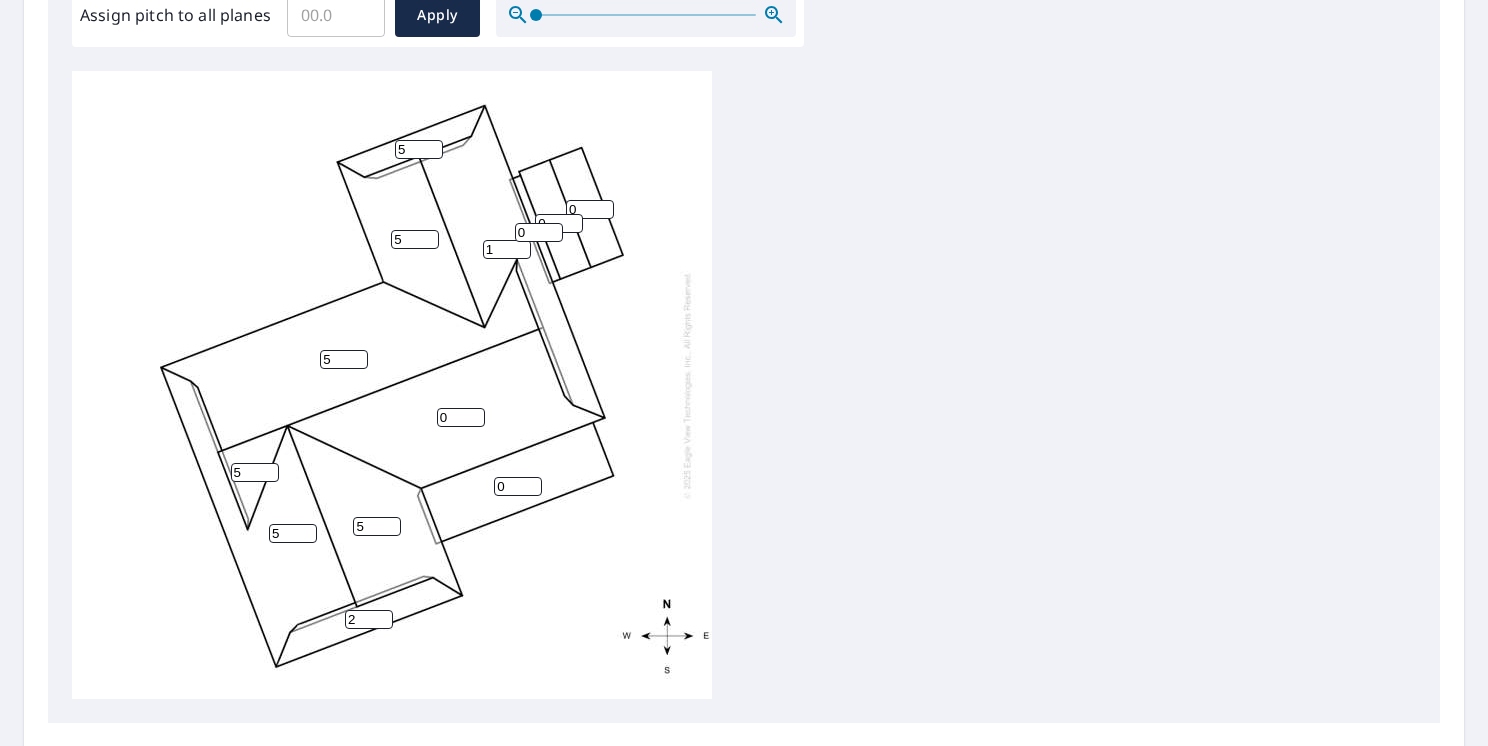 click on "1" at bounding box center [507, 249] 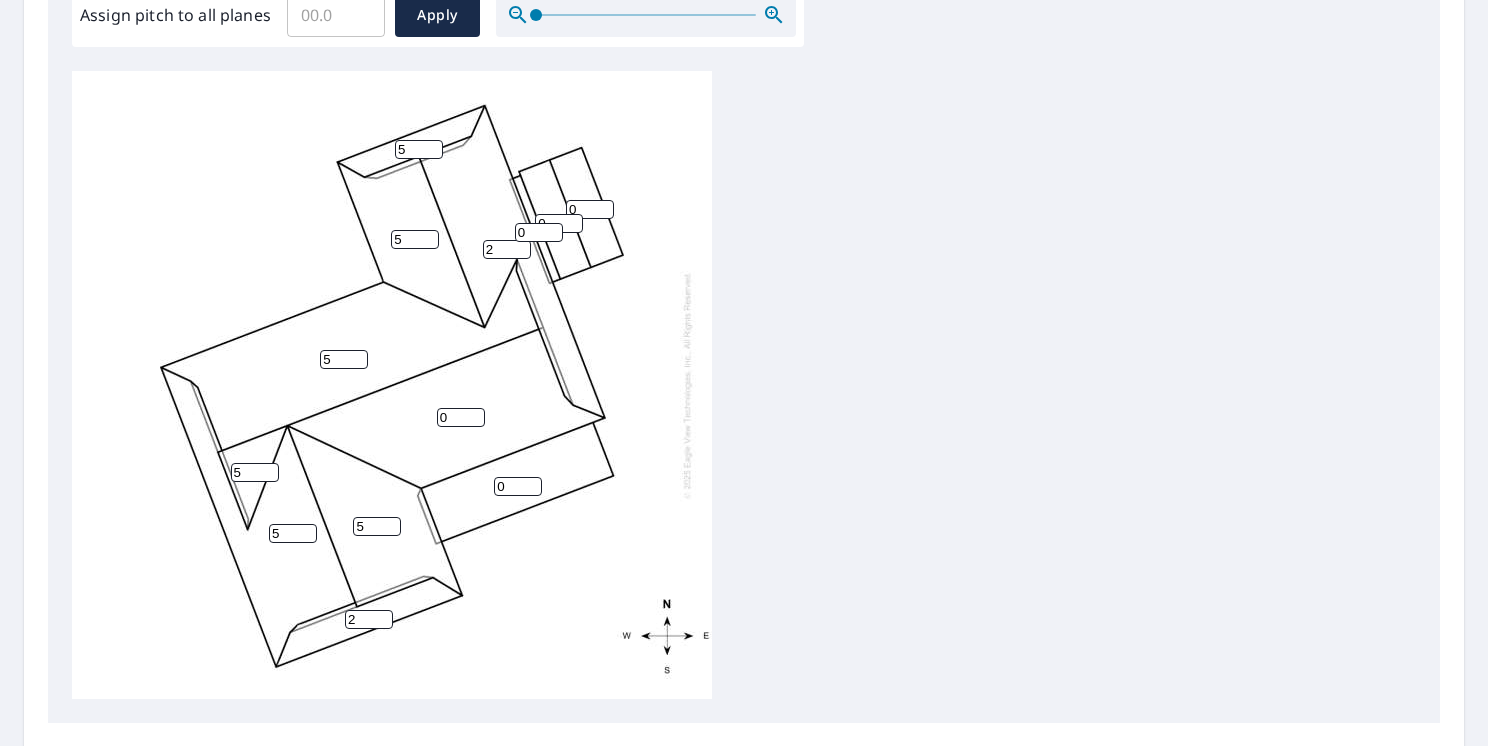 click on "2" at bounding box center (507, 249) 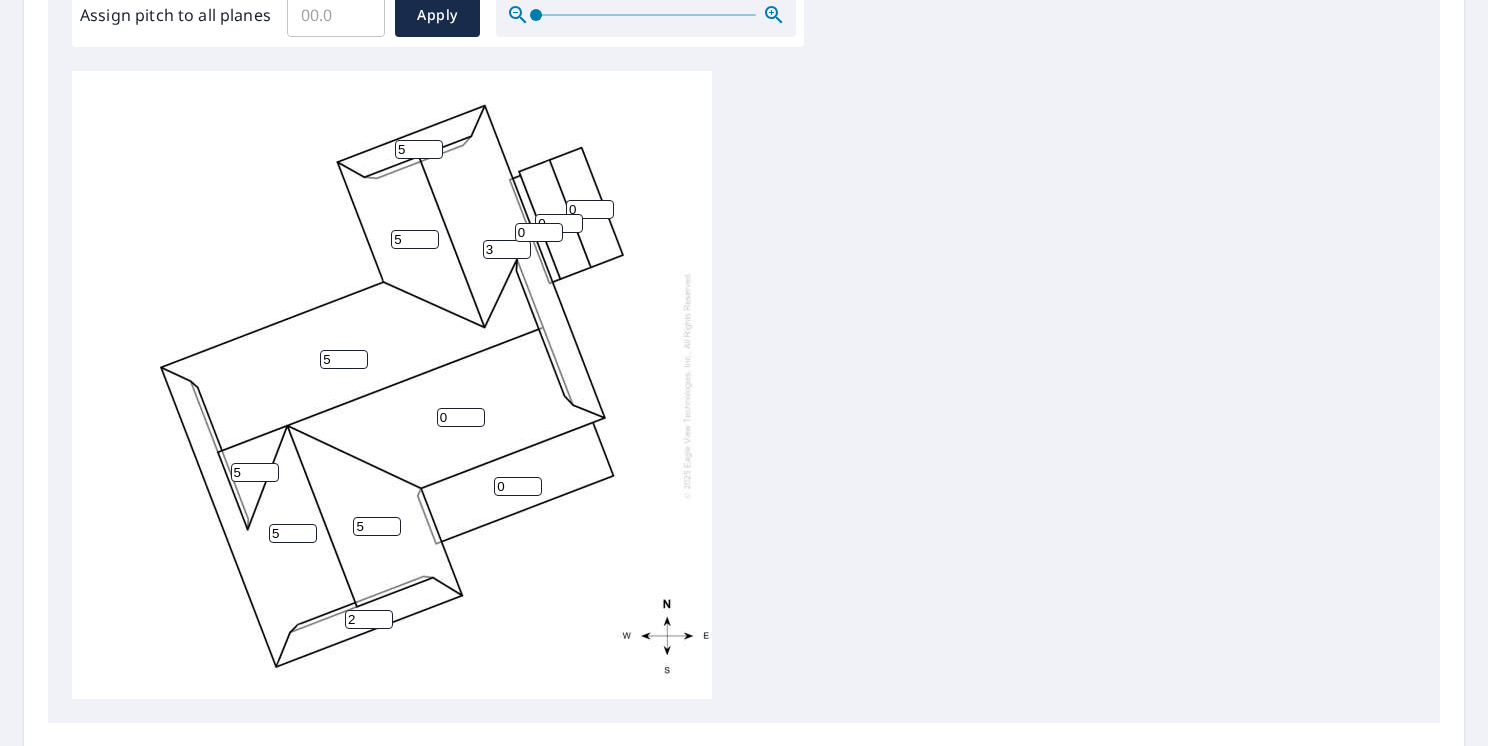 click on "3" at bounding box center [507, 249] 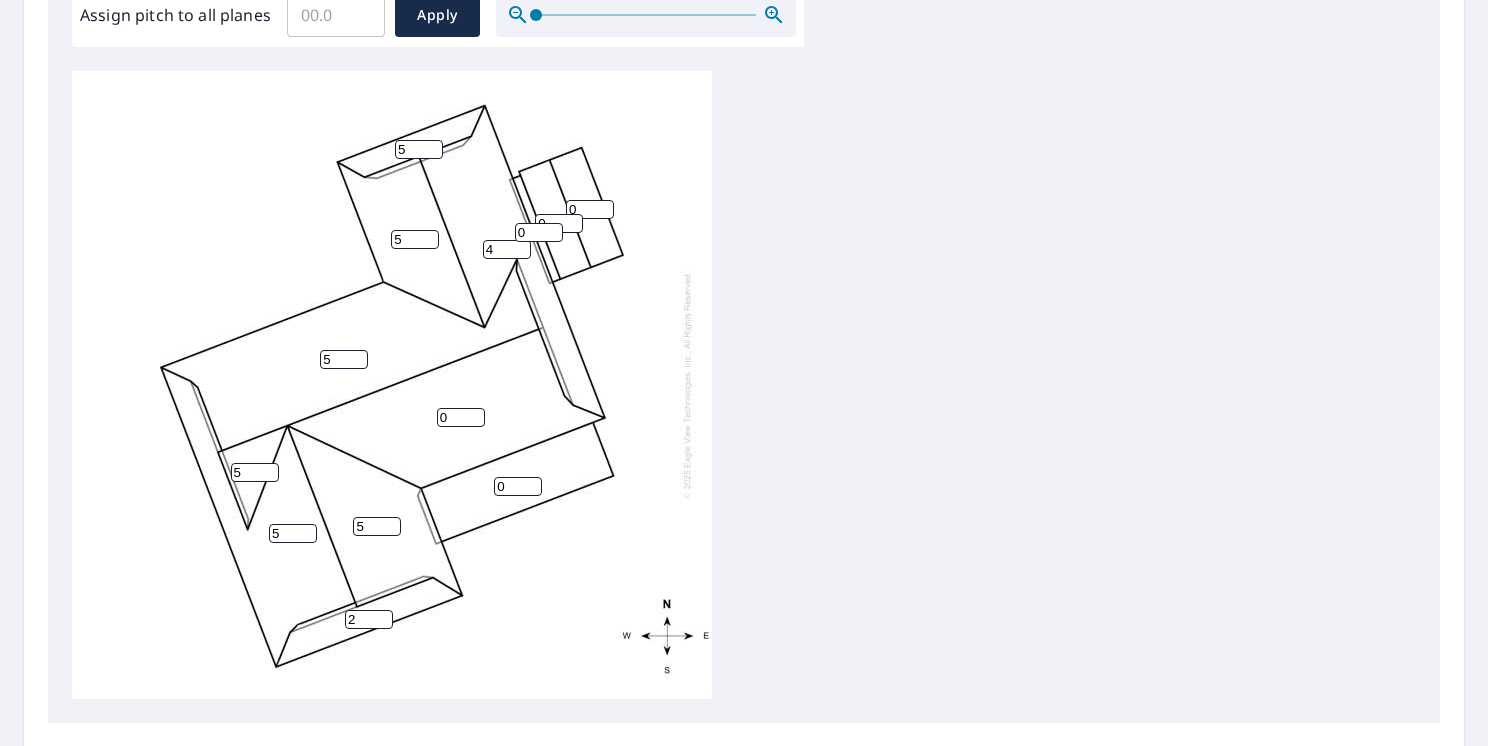 click on "4" at bounding box center (507, 249) 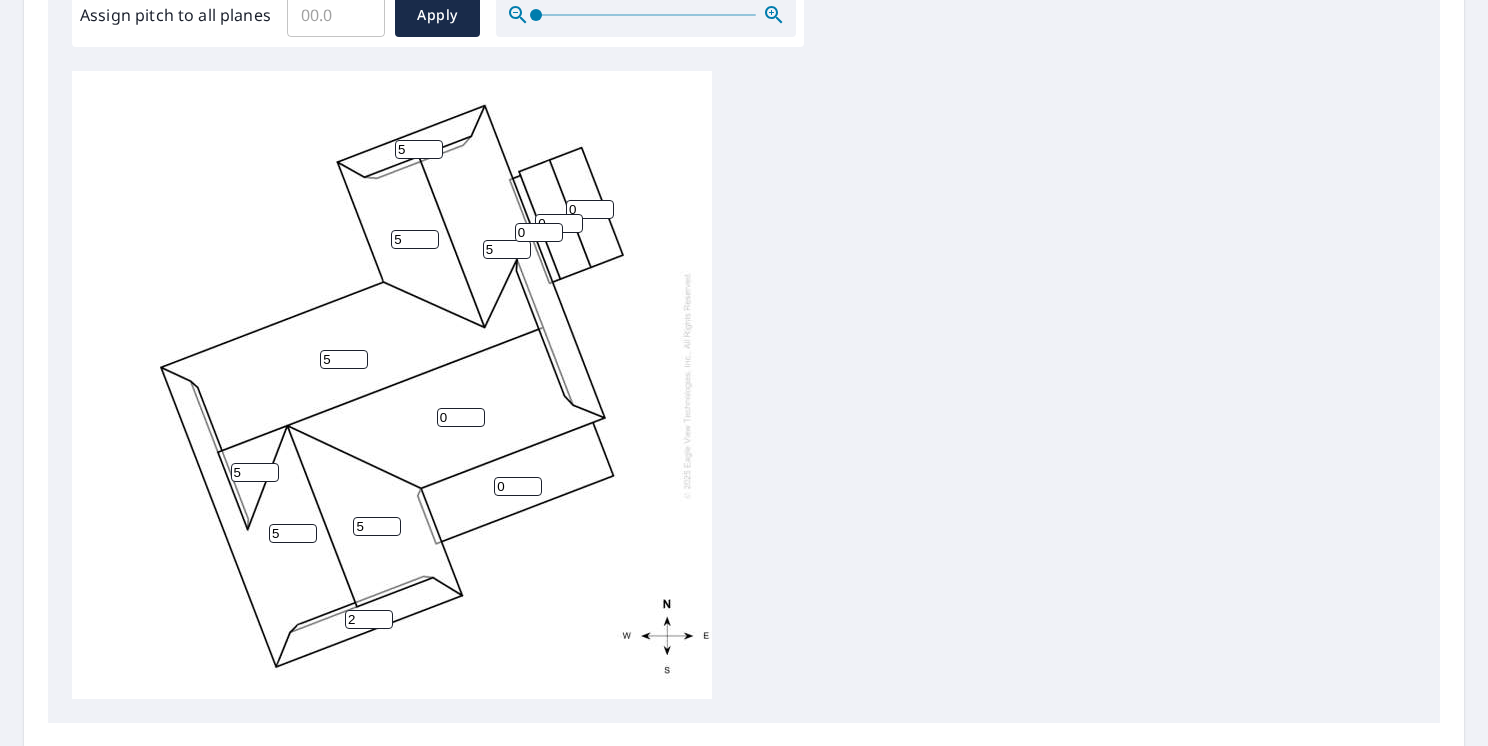 type on "5" 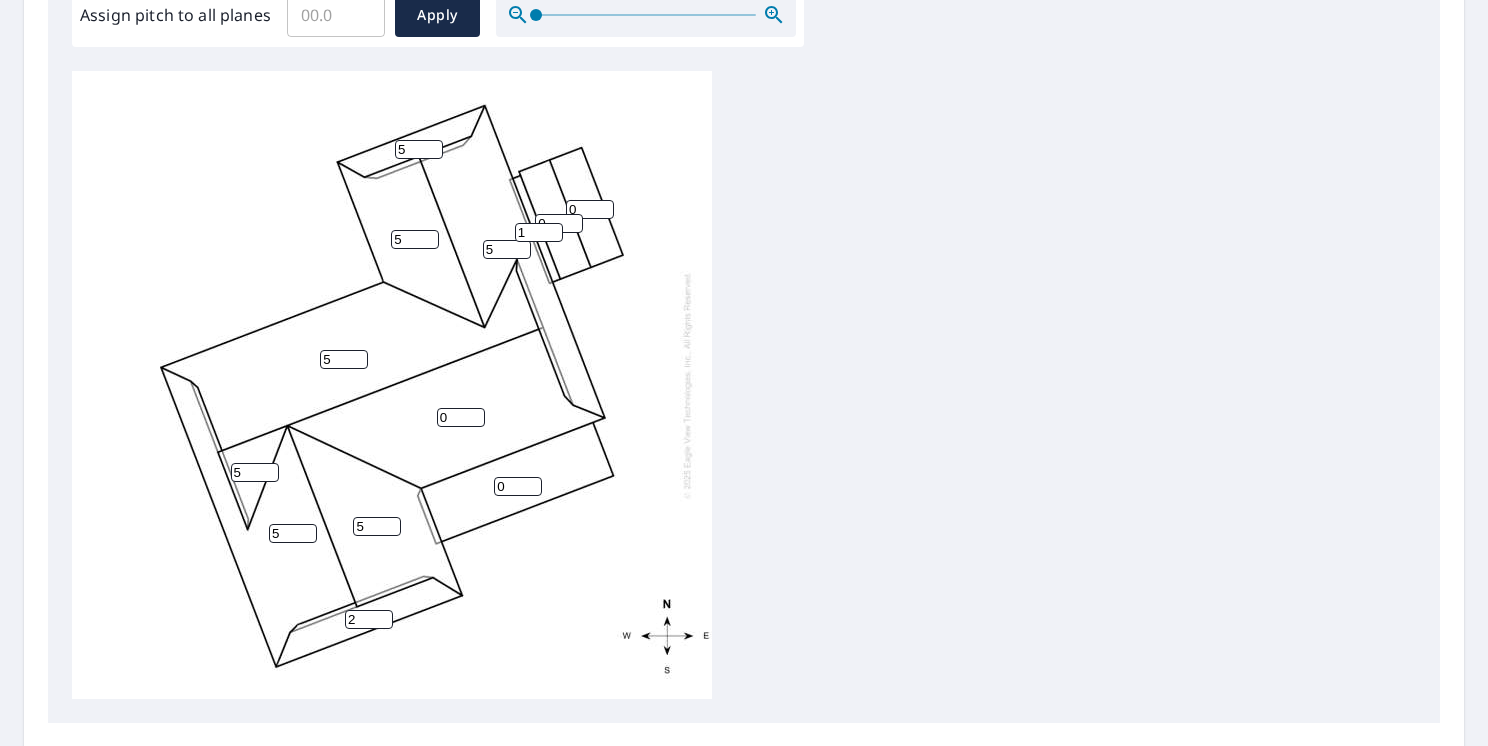 click on "1" at bounding box center (539, 232) 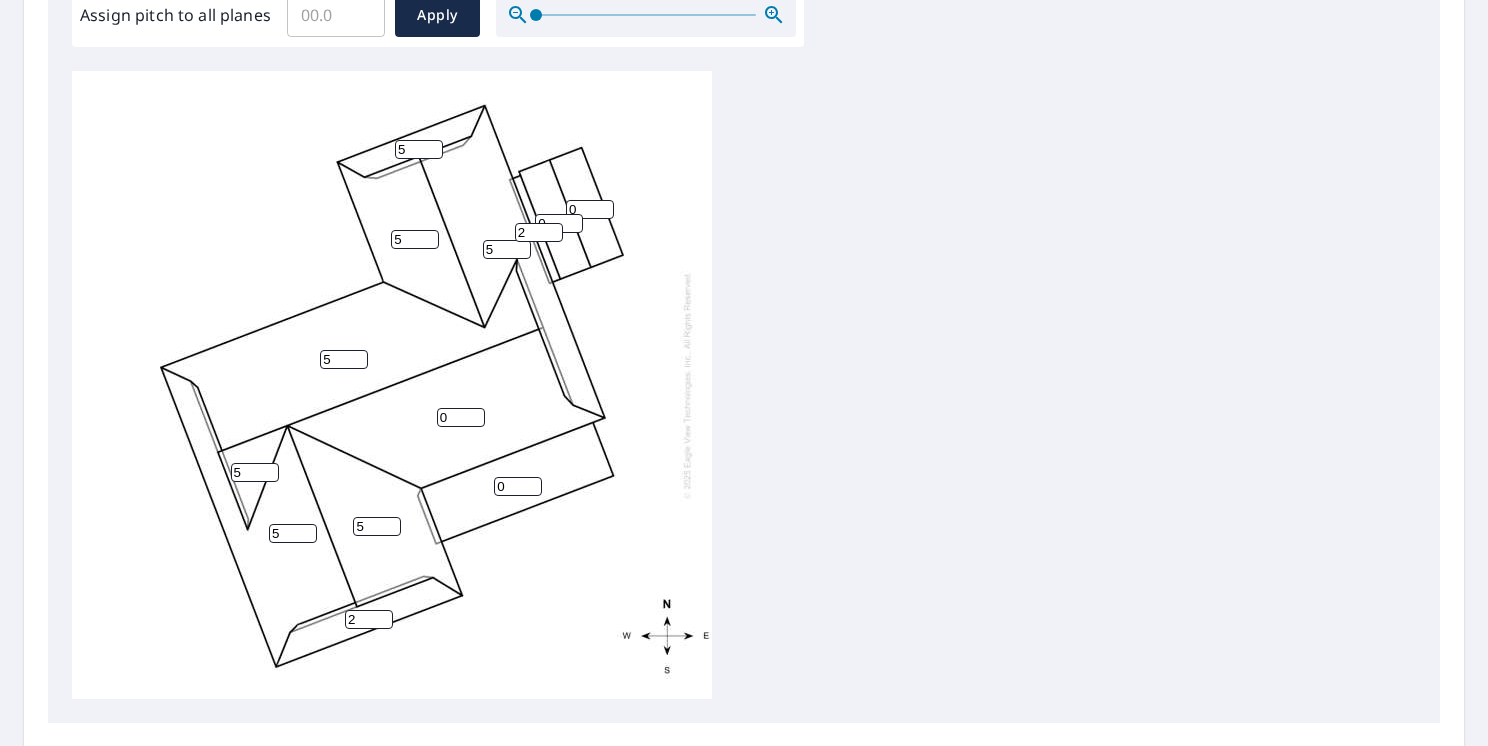click on "2" at bounding box center (539, 232) 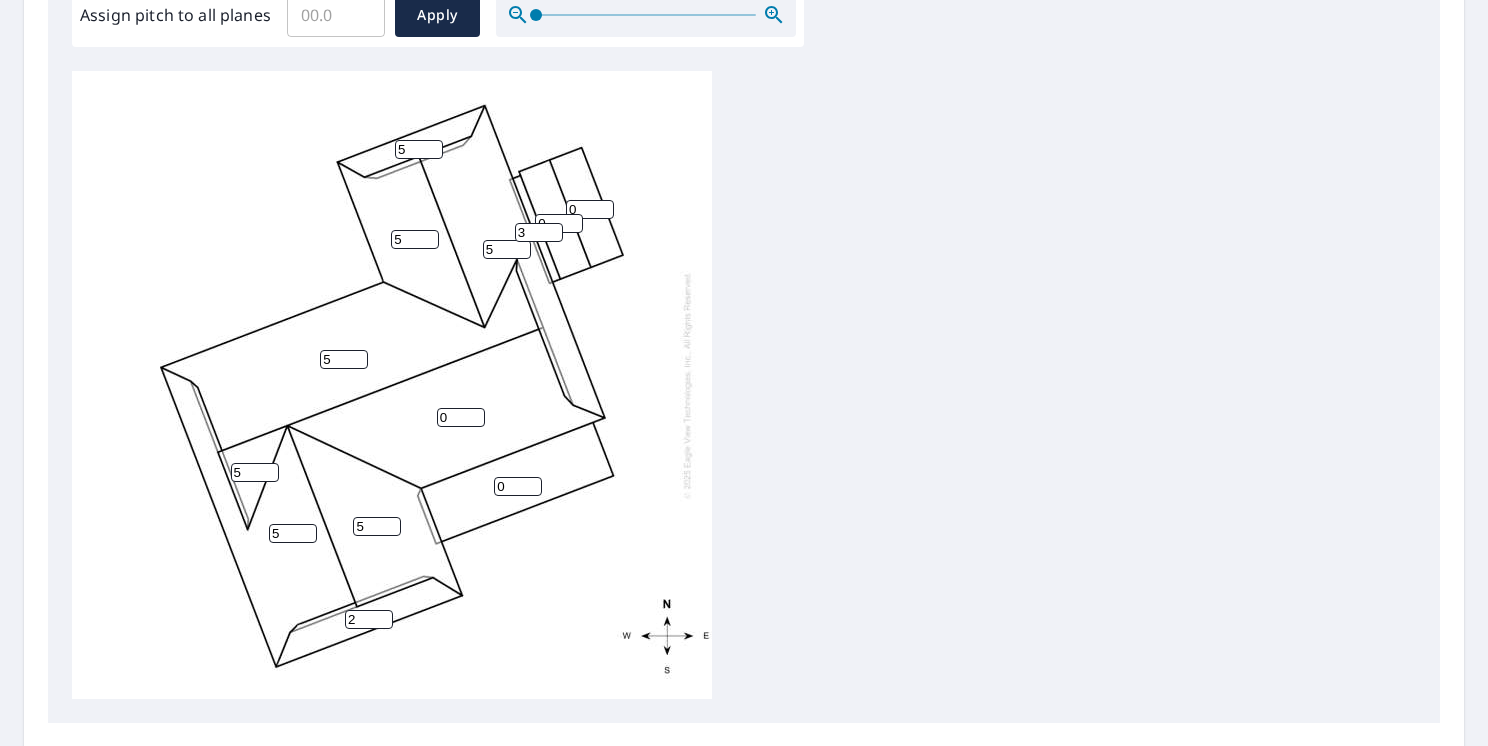 click on "3" at bounding box center [539, 232] 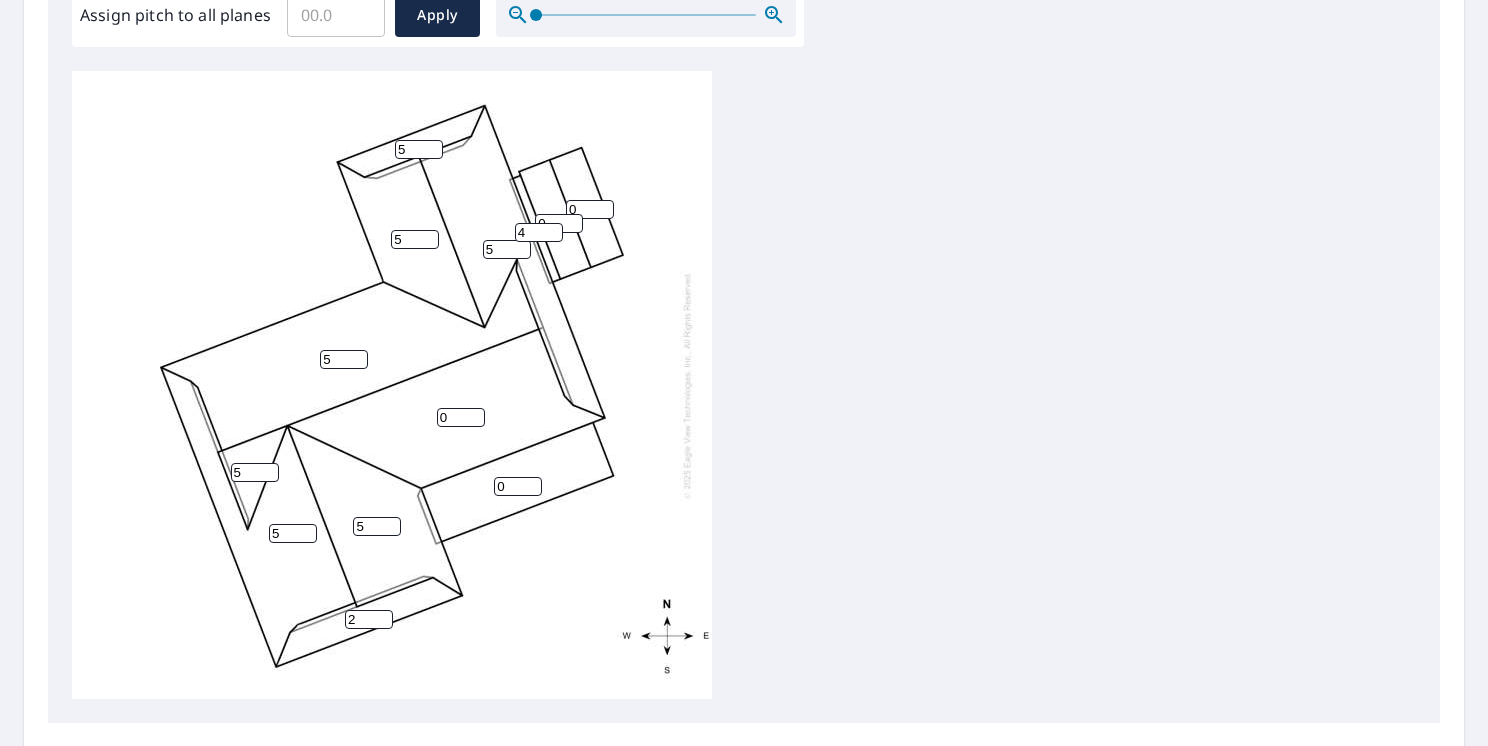 click on "4" at bounding box center [539, 232] 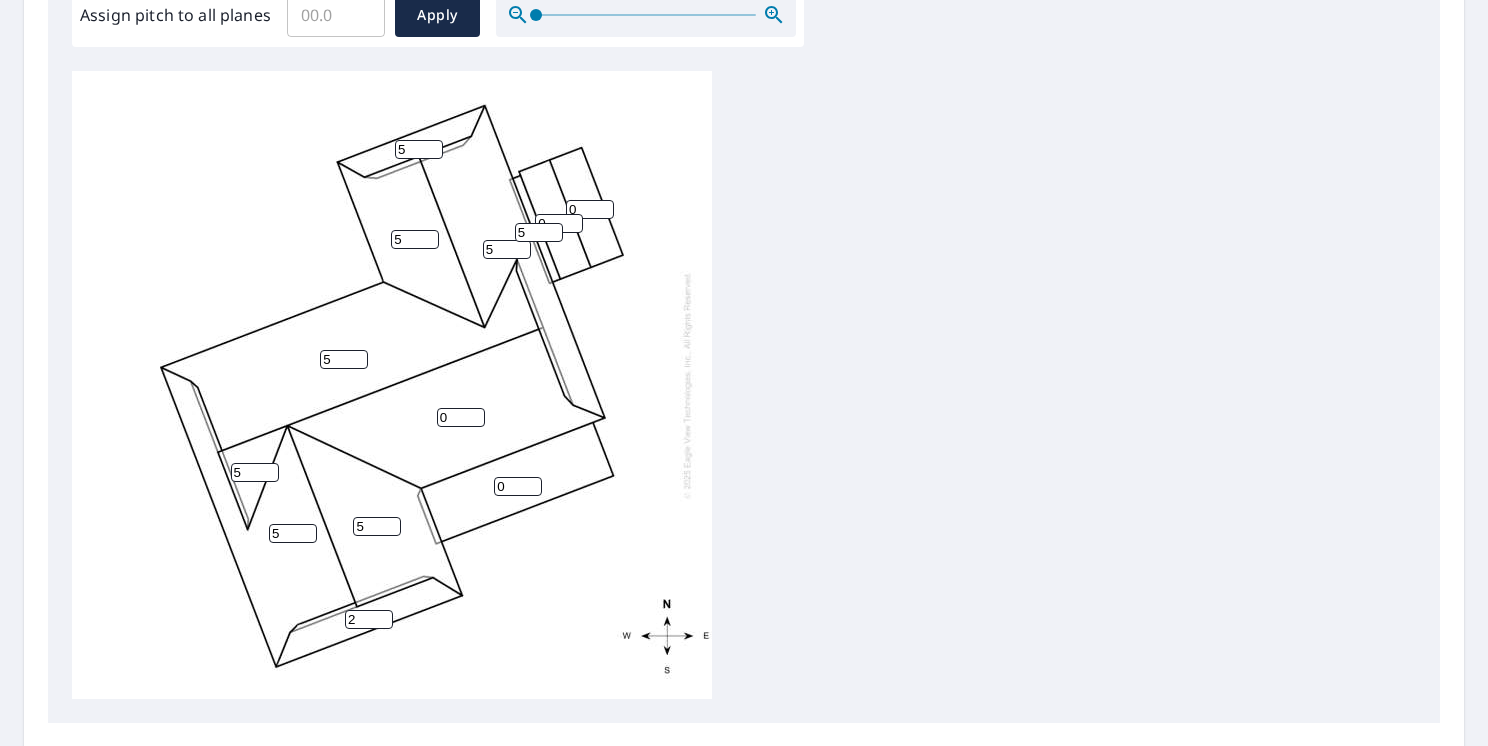 type on "5" 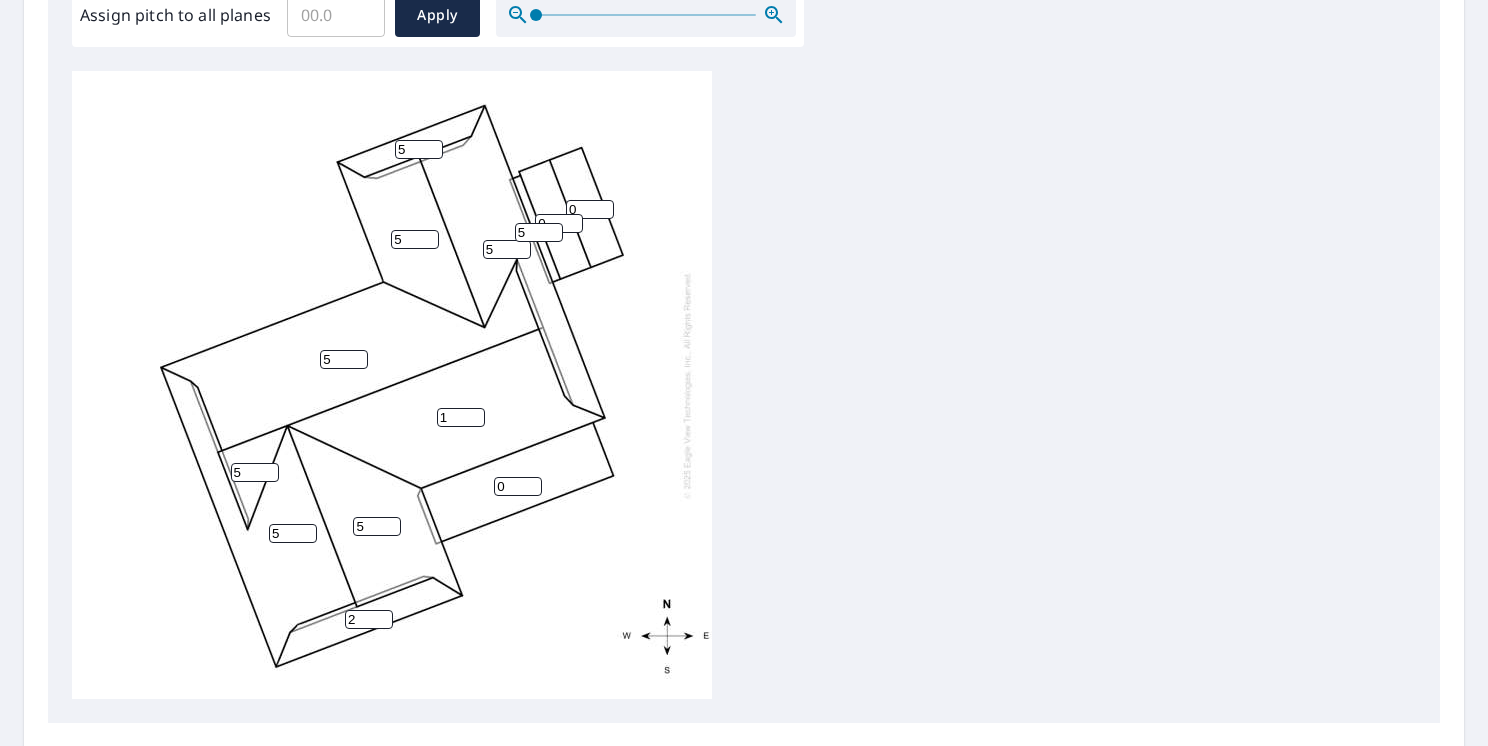 click on "1" at bounding box center (461, 417) 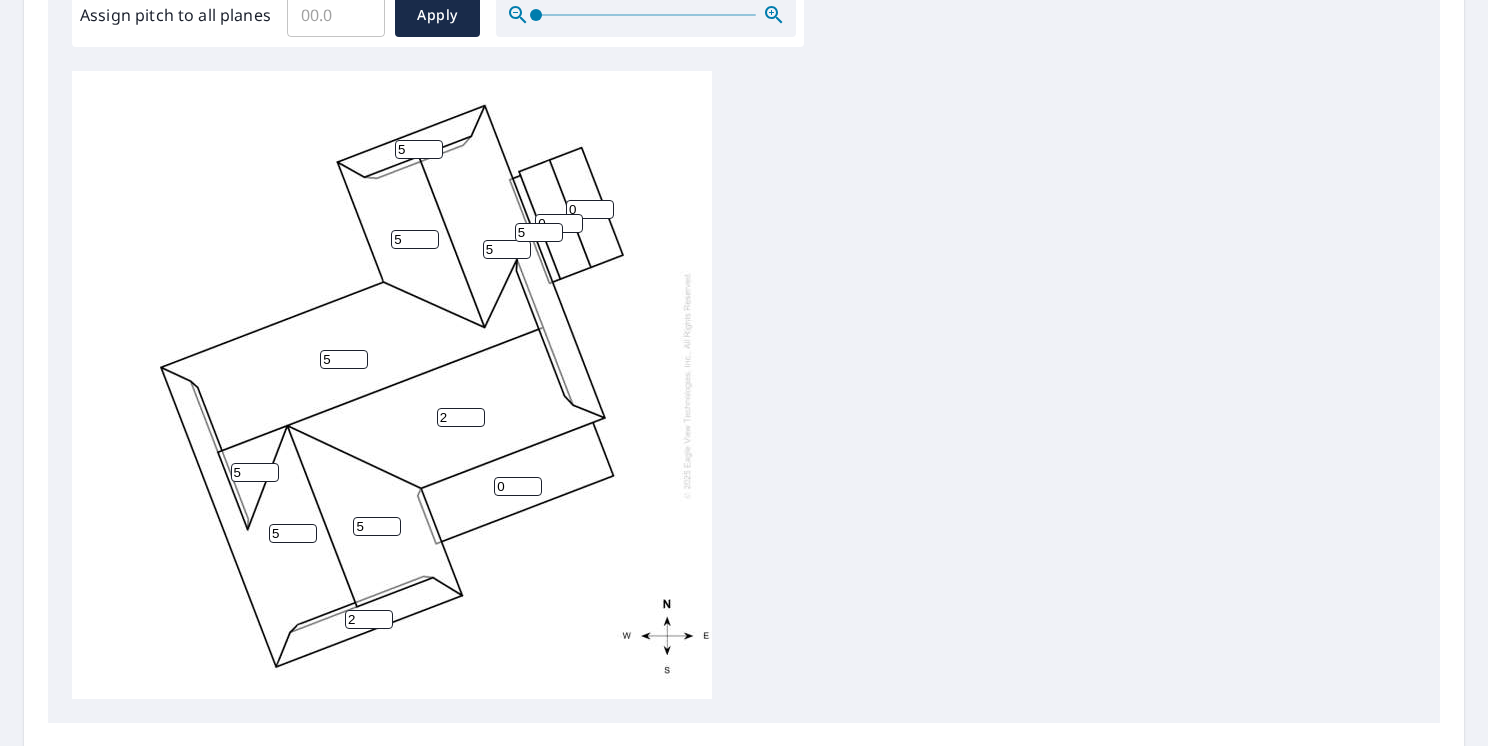 click on "2" at bounding box center [461, 417] 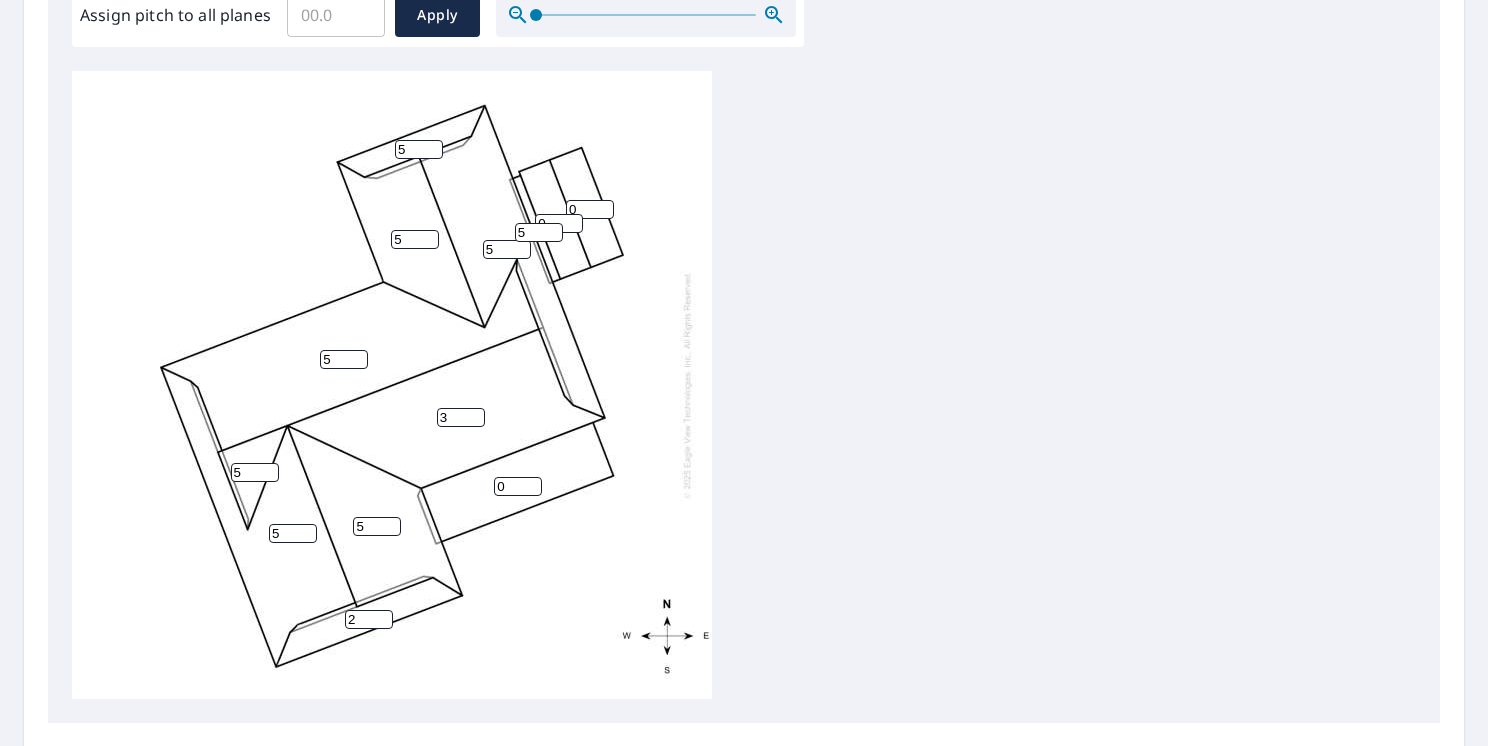 click on "3" at bounding box center [461, 417] 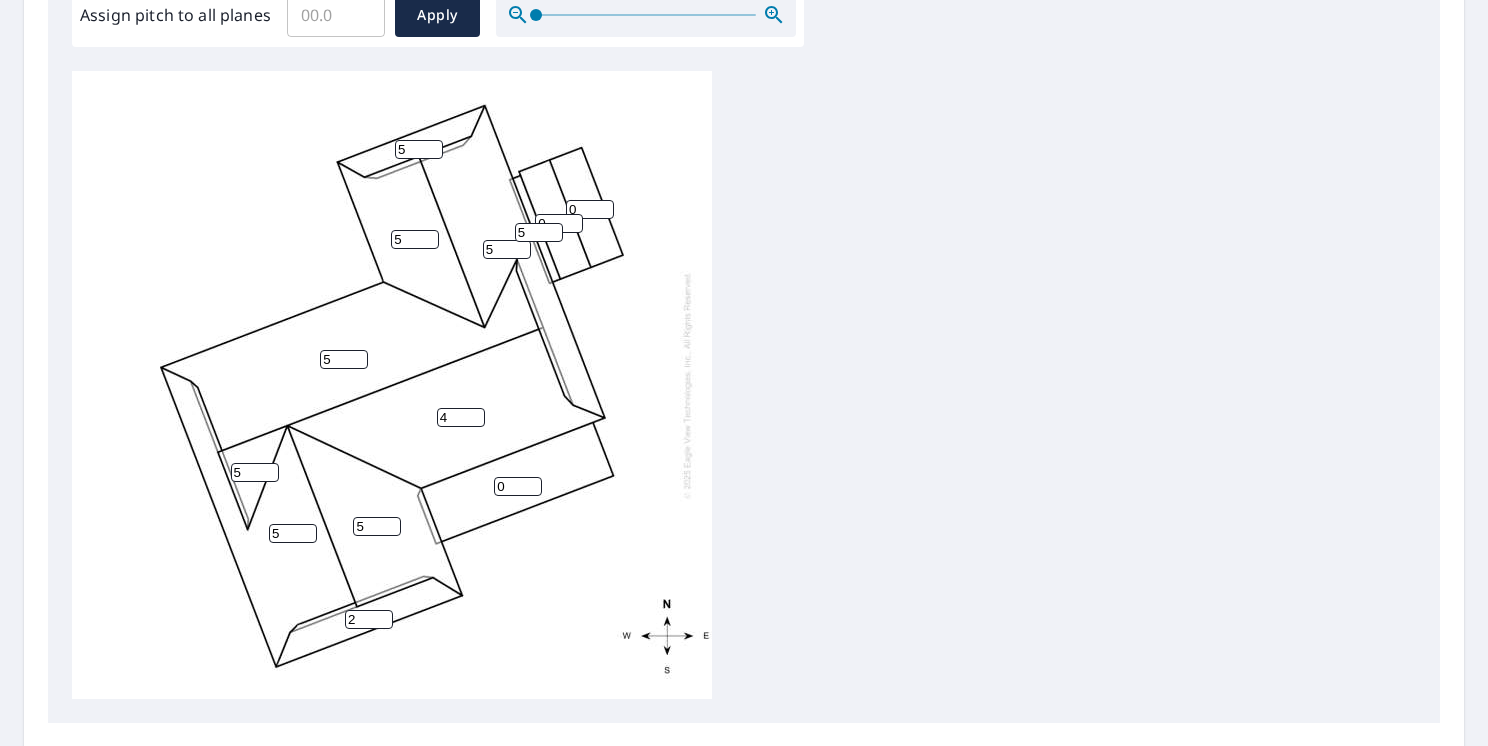 click on "4" at bounding box center [461, 417] 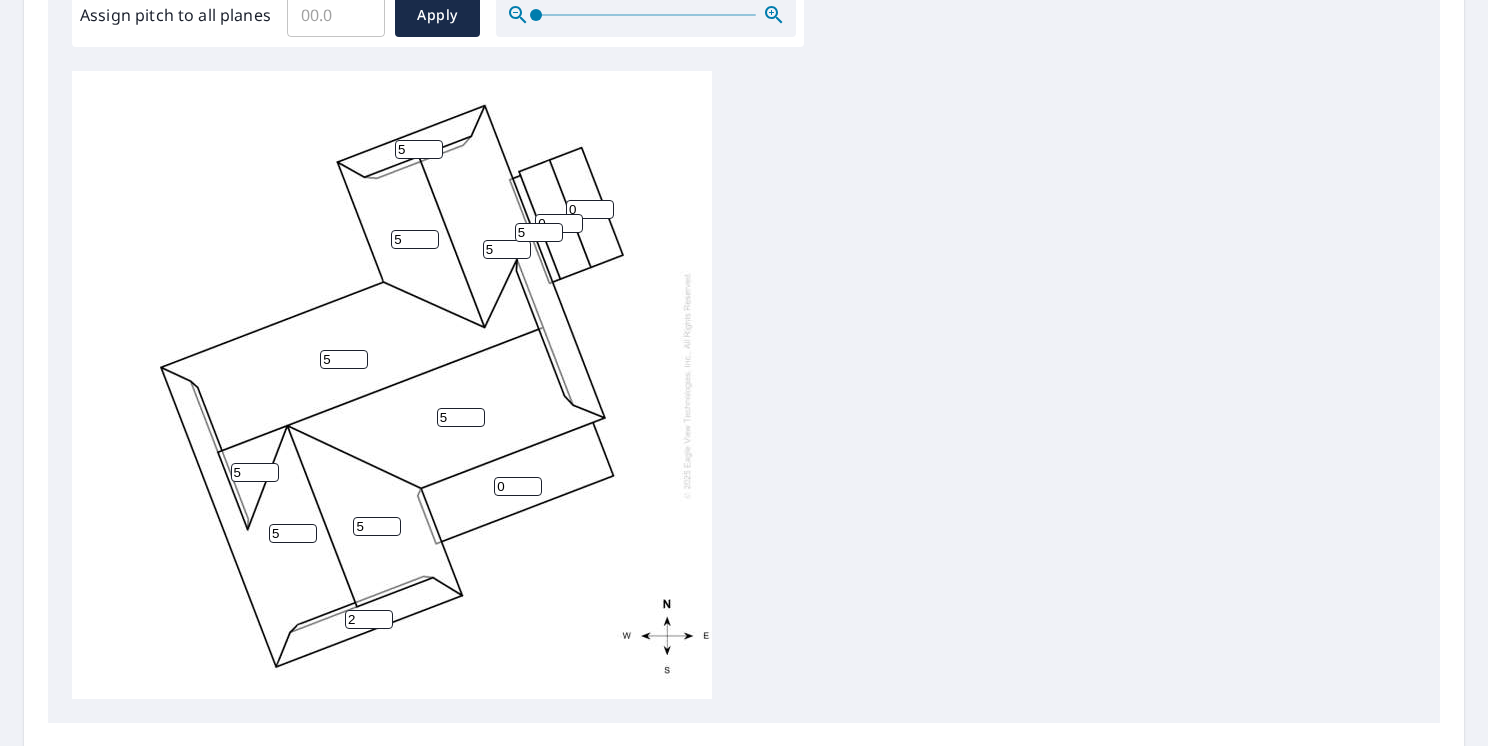 type on "5" 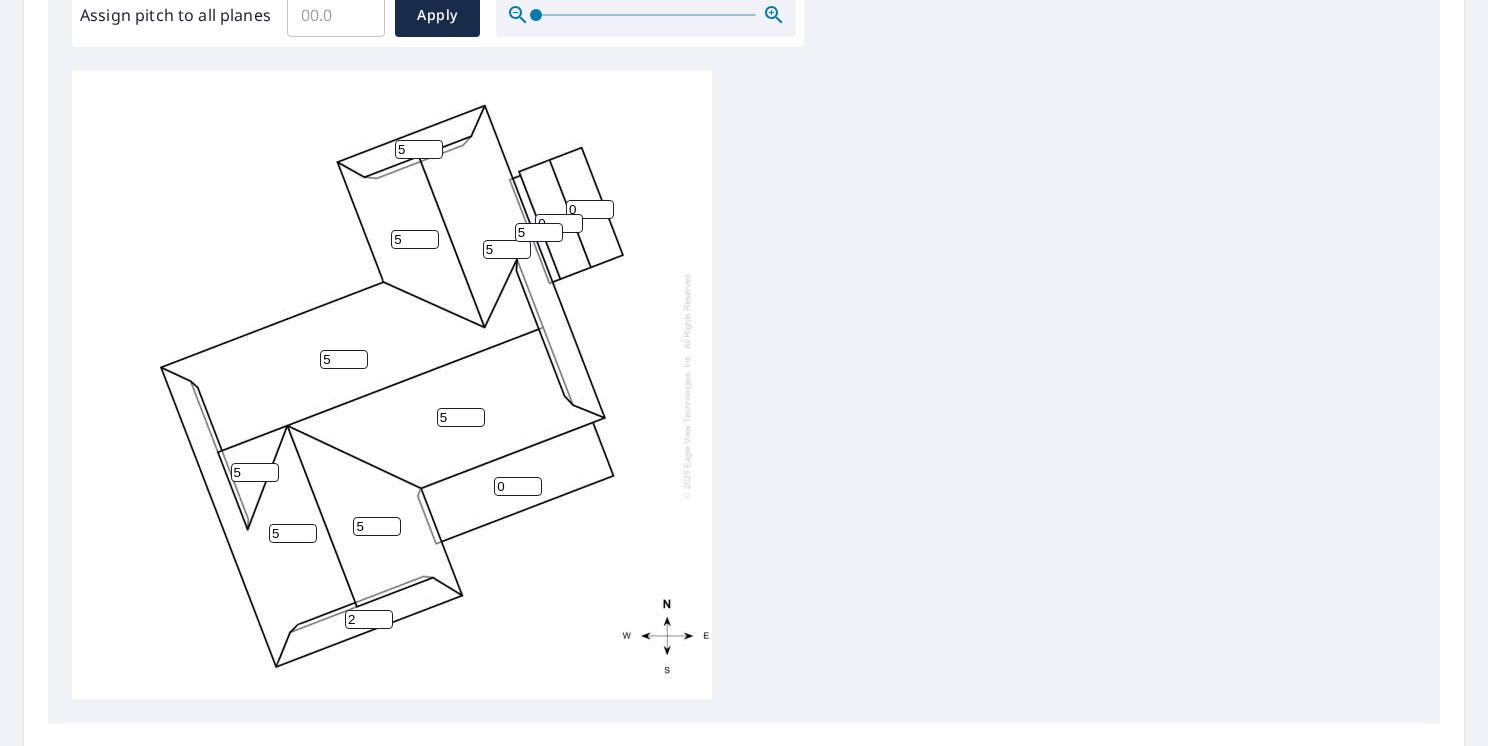 click on "[PHONE]" at bounding box center (392, 385) 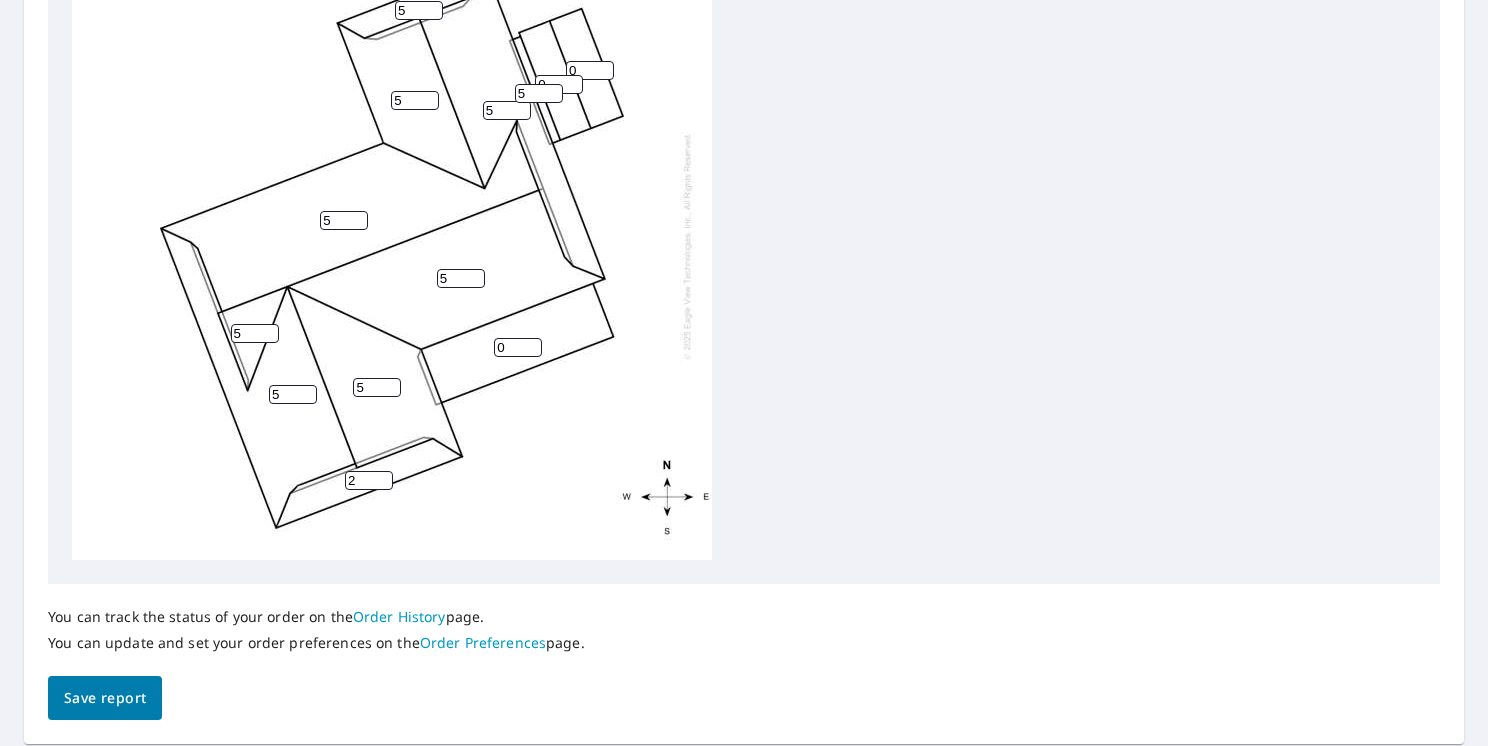 scroll, scrollTop: 768, scrollLeft: 0, axis: vertical 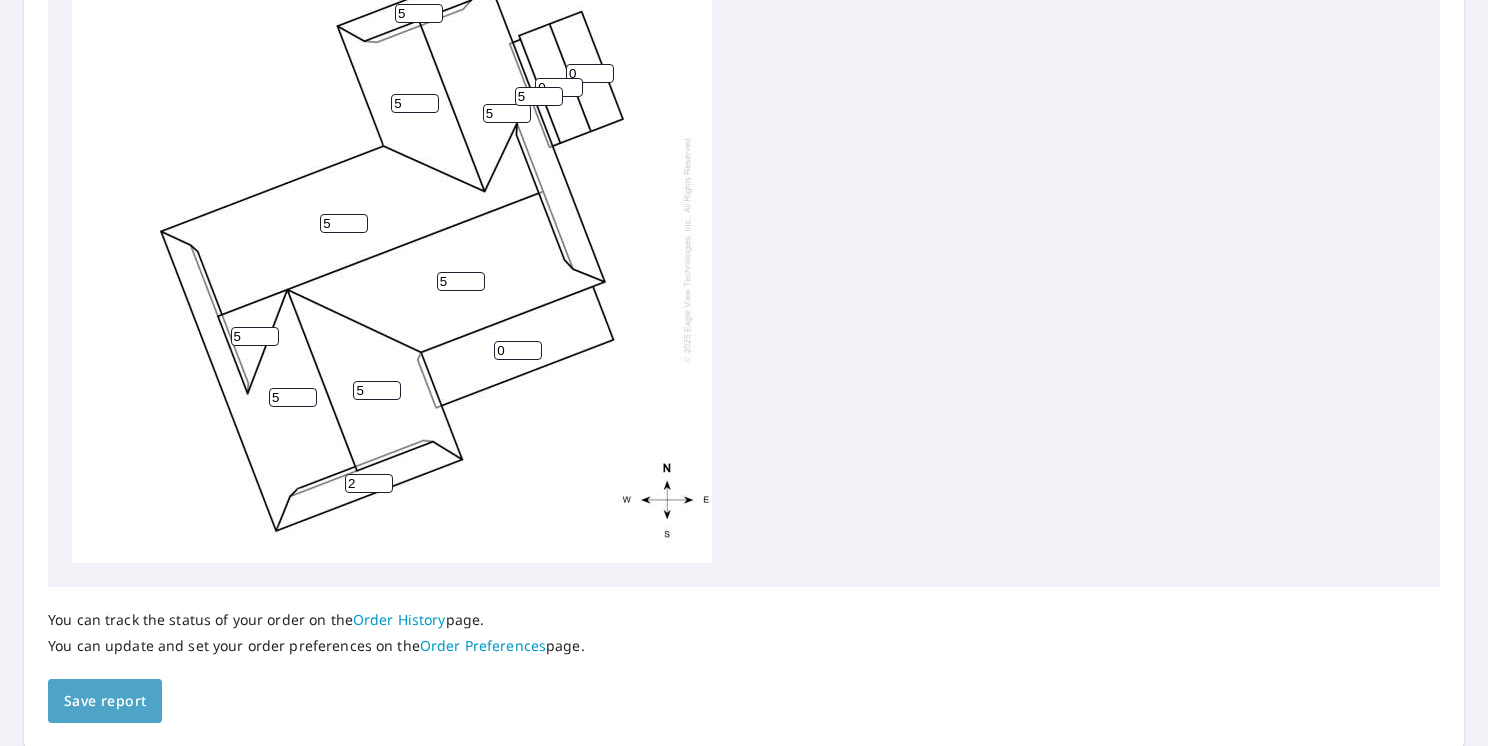 click on "Save report" at bounding box center (105, 701) 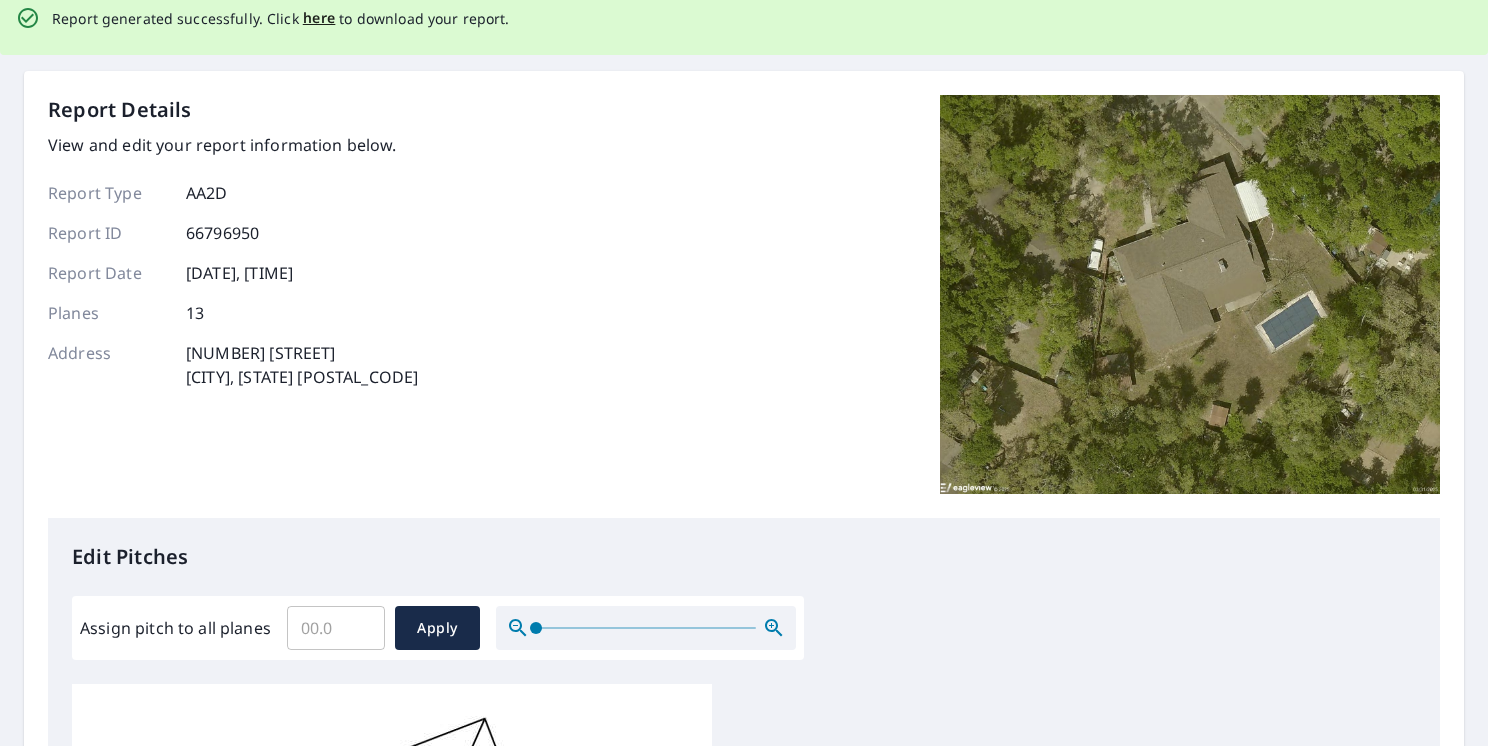 scroll, scrollTop: 0, scrollLeft: 0, axis: both 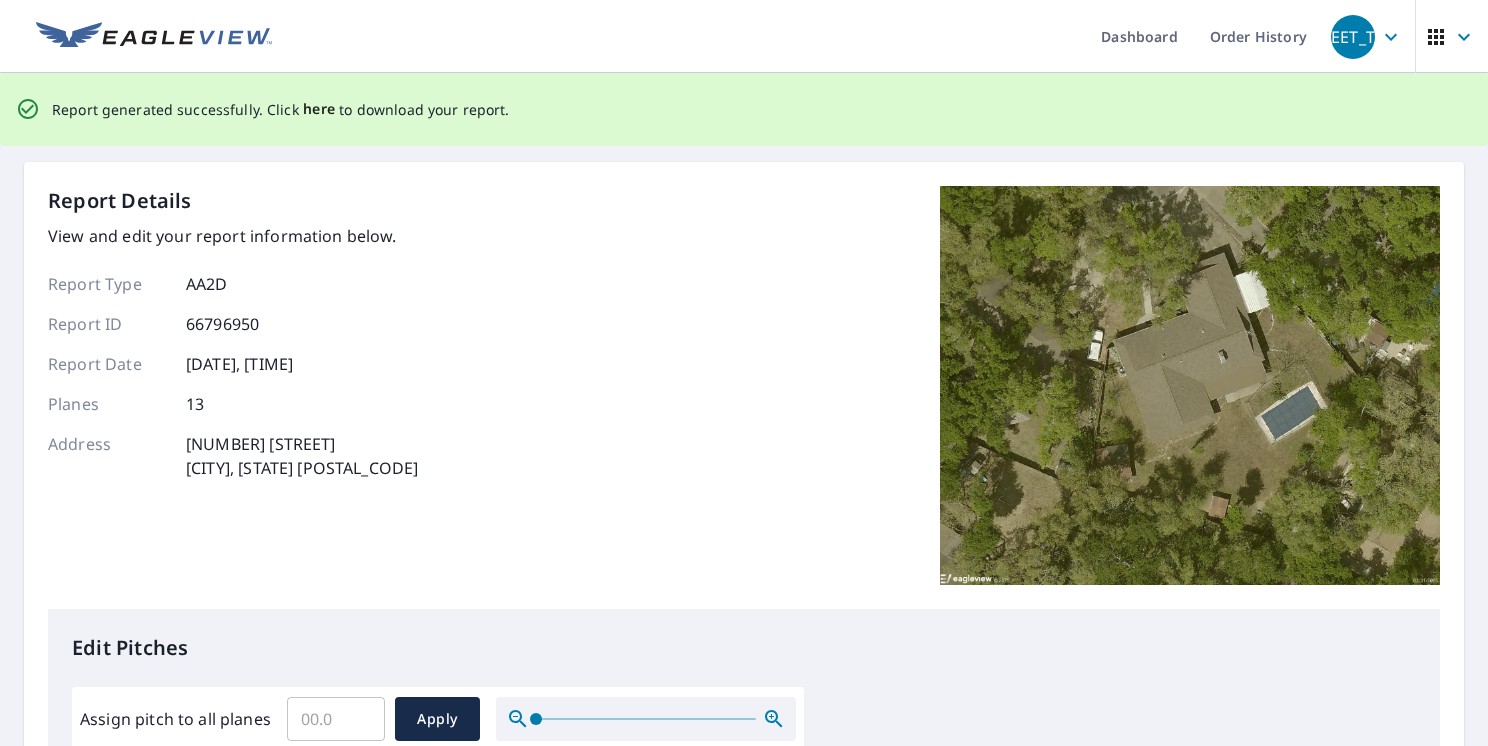 click on "here" at bounding box center (319, 109) 